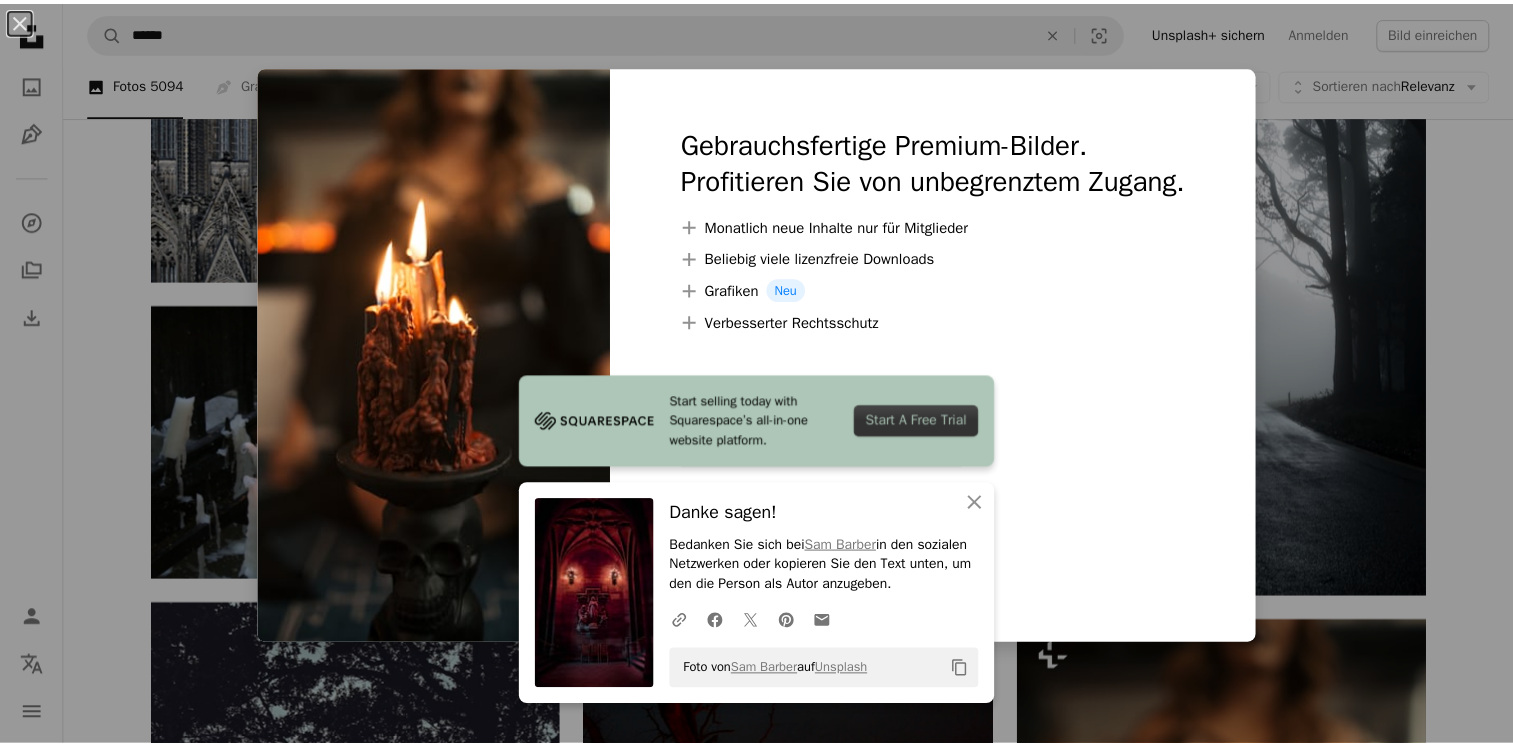 scroll, scrollTop: 1500, scrollLeft: 0, axis: vertical 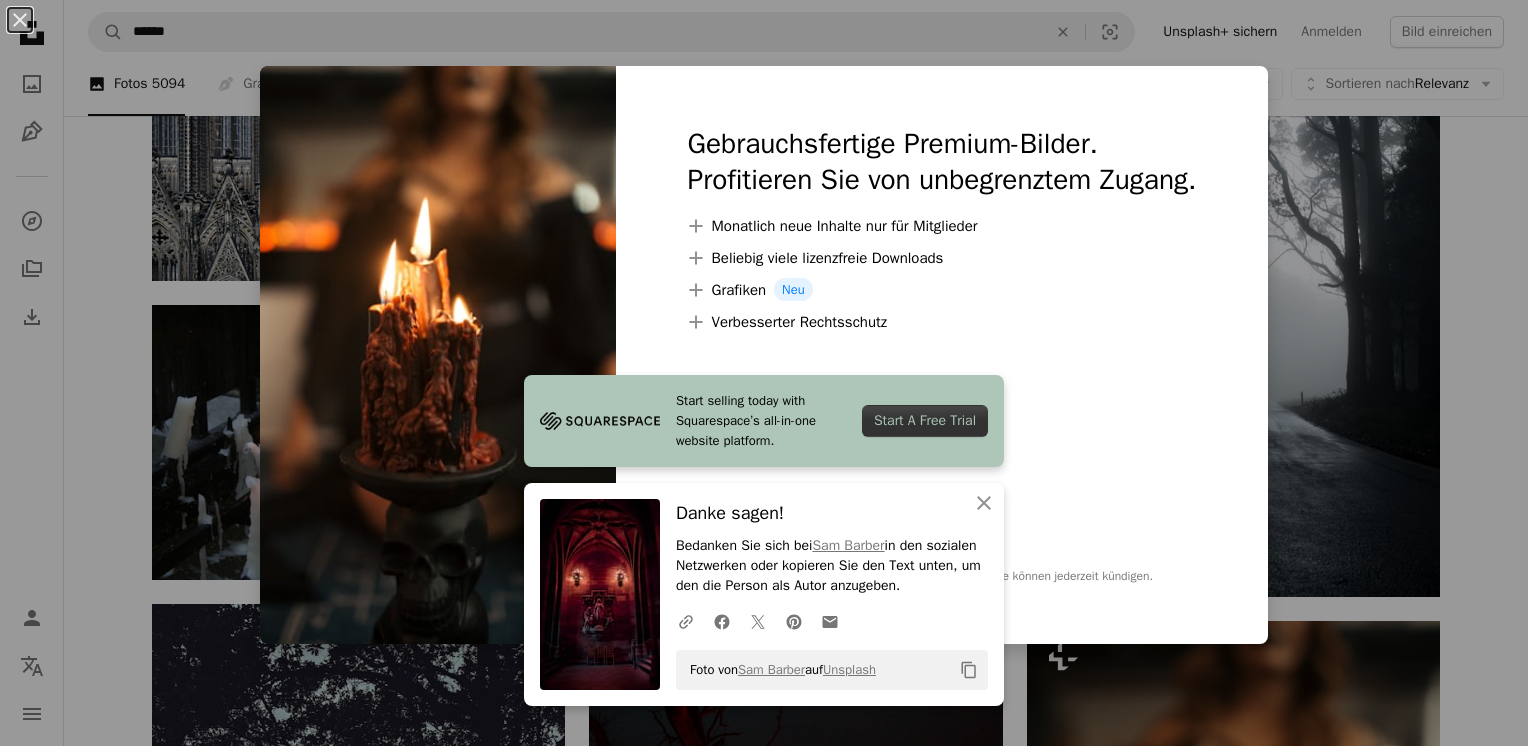 click on "An X shape Start selling today with Squarespace’s all-in-one website platform. Start A Free Trial An X shape Schließen Danke sagen! Bedanken Sie sich bei  [FIRST] [LAST]  in den sozialen Netzwerken oder kopieren Sie den Text unten, um den die Person als Autor anzugeben. A URL sharing icon (chains) Facebook icon X (formerly Twitter) icon Pinterest icon An envelope Foto von  [FIRST] [LAST]  auf  Unsplash
Copy content Gebrauchsfertige Premium-Bilder. Profitieren Sie von unbegrenztem Zugang. A plus sign Monatlich neue Inhalte nur für Mitglieder A plus sign Beliebig viele lizenzfreie Downloads A plus sign Grafiken  Neu A plus sign Verbesserter Rechtsschutz jährlich 62 %  Rabatt monatlich 16 €   6 € EUR pro Monat * Unsplash+  sichern * Bei Zahlung pro Jahr, im Voraus in Rechnung gestellt  72 € Zuzüglich der jeweiligen MwSt. Automatische Erneuerung. Sie können jederzeit kündigen." at bounding box center [764, 373] 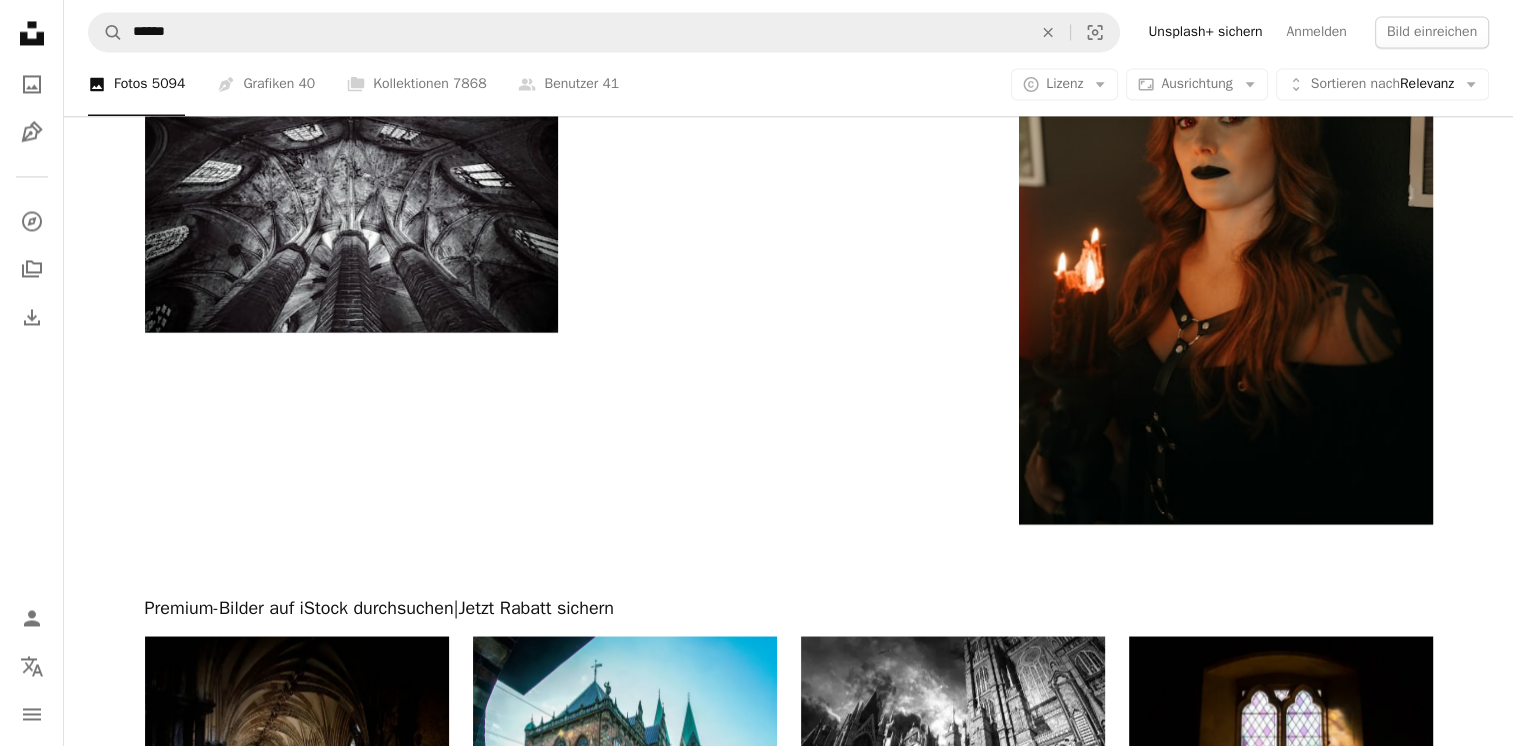 scroll, scrollTop: 3494, scrollLeft: 0, axis: vertical 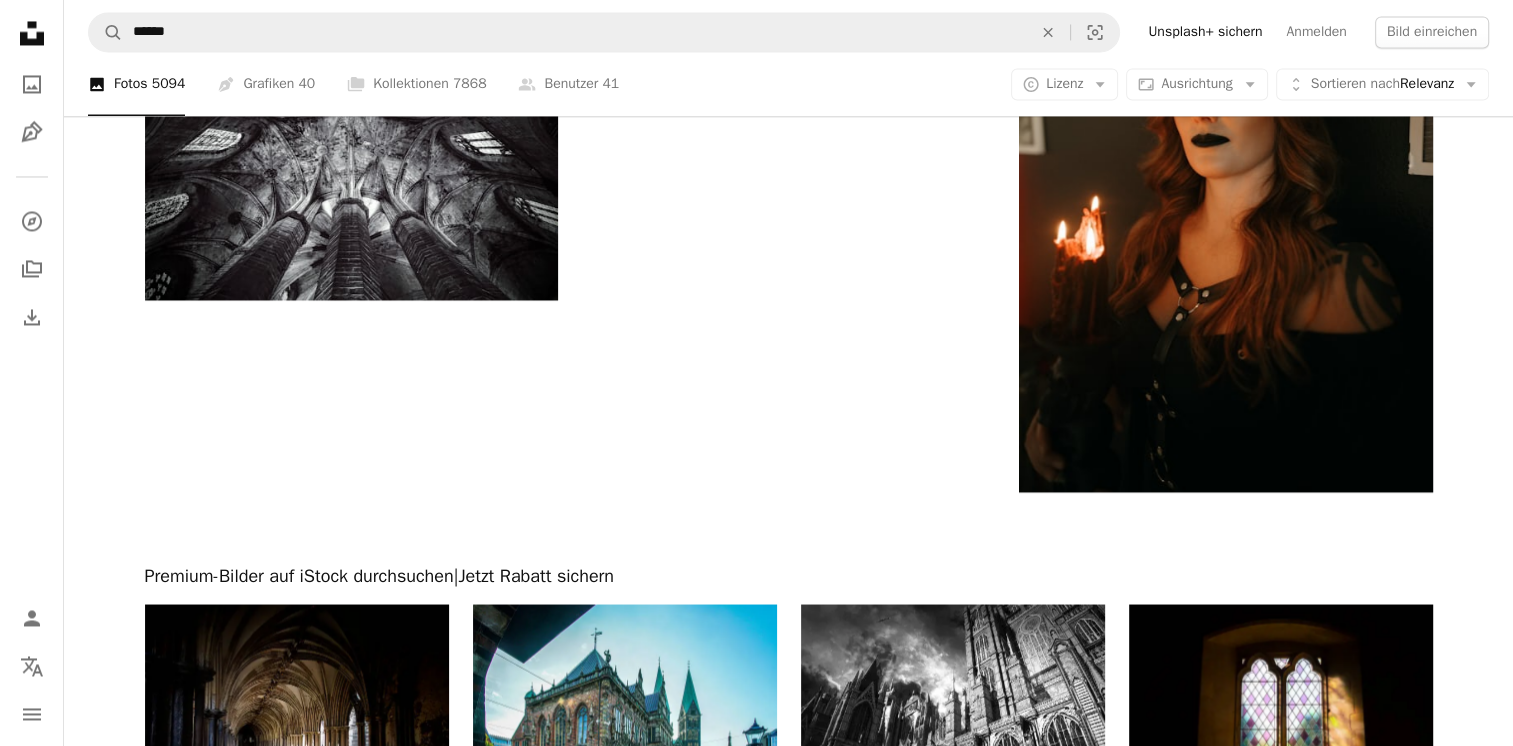 click on "Mehr laden" at bounding box center (789, 1145) 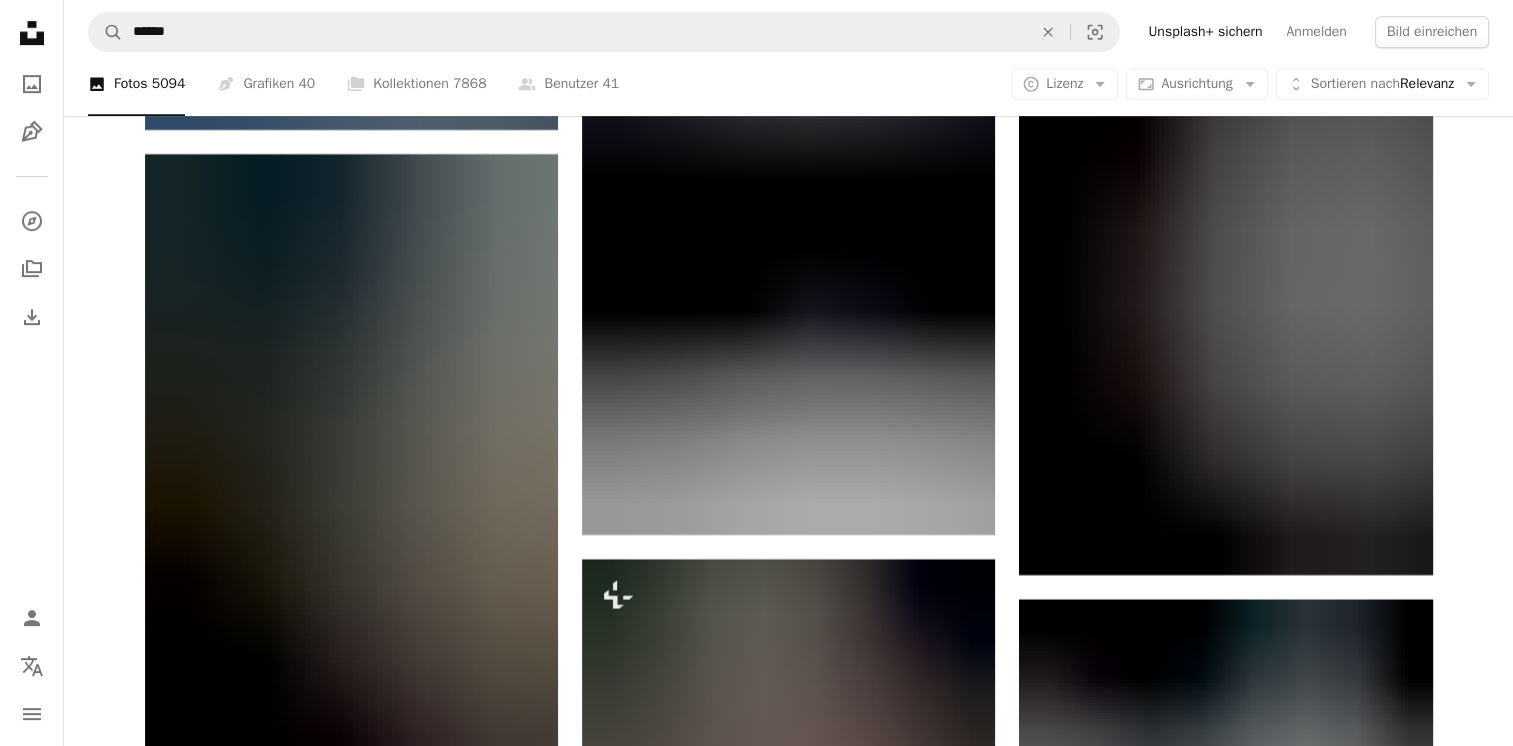 scroll, scrollTop: 16662, scrollLeft: 0, axis: vertical 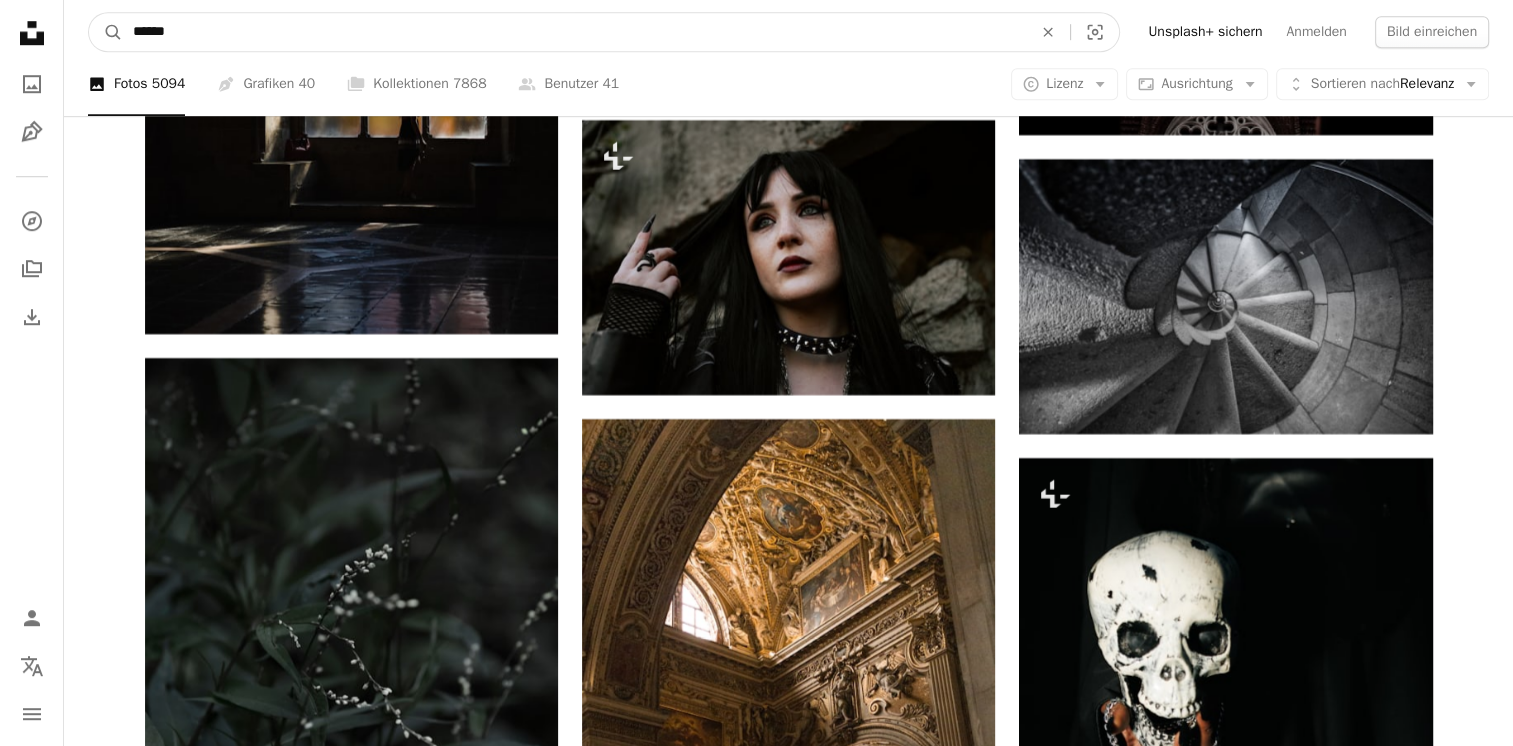 click on "******" at bounding box center [574, 32] 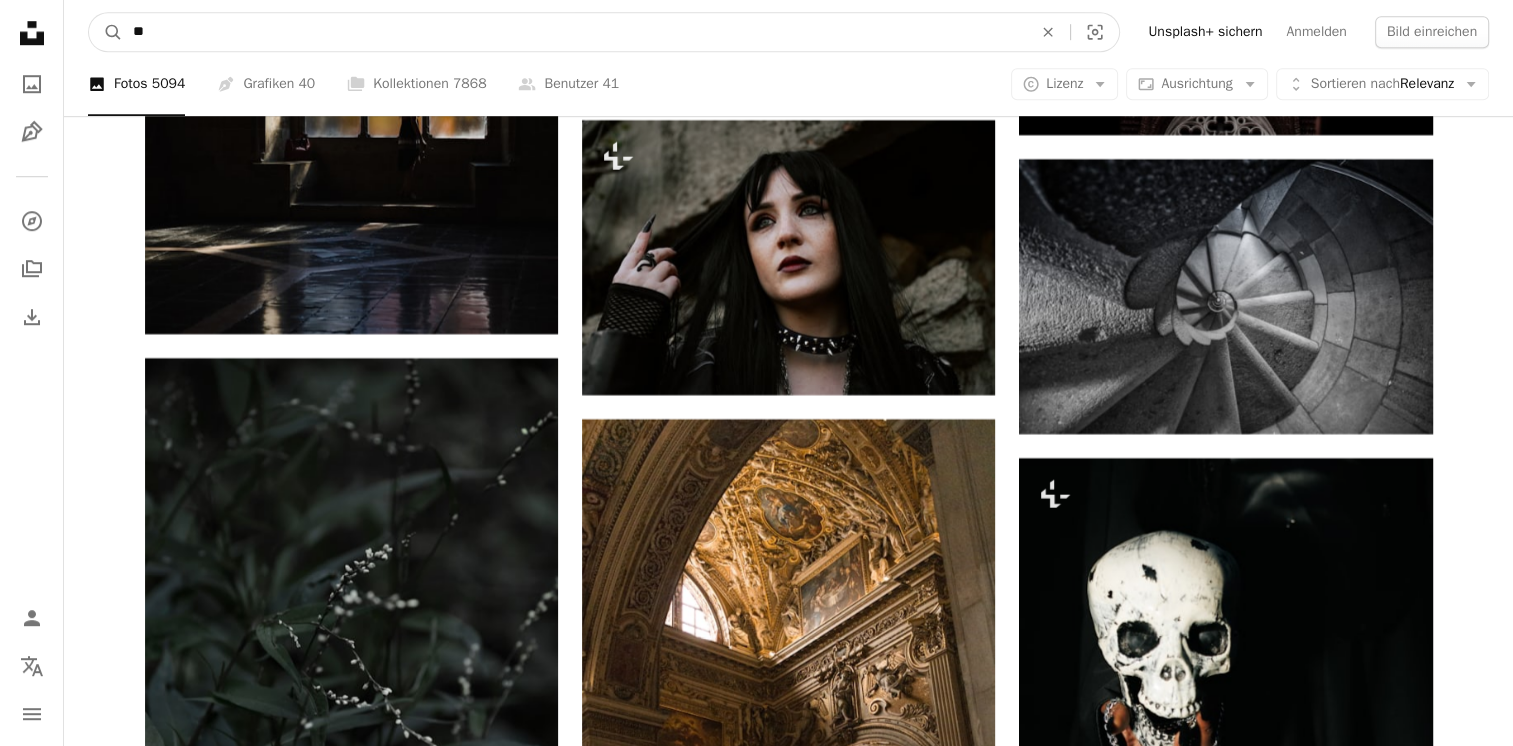 type on "*" 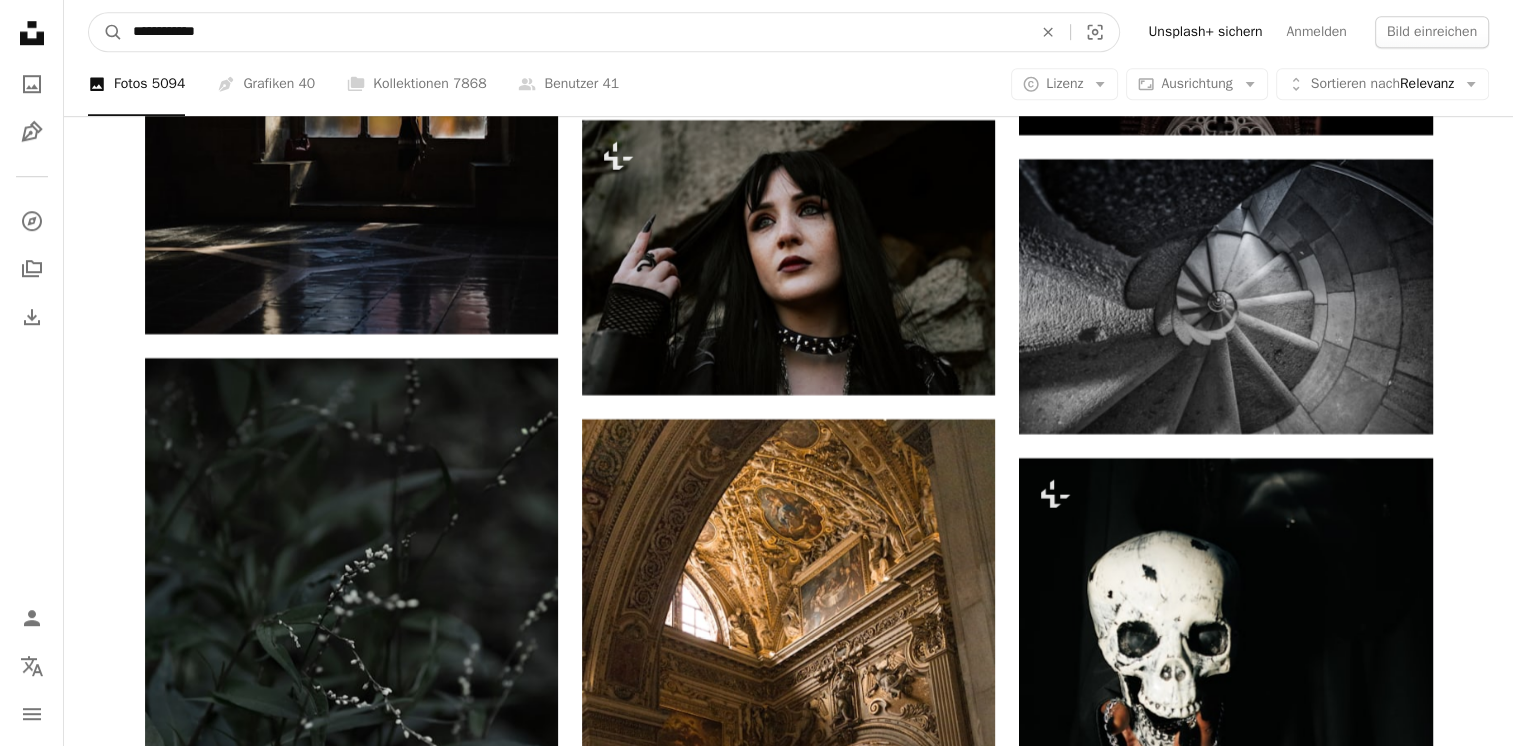 type on "**********" 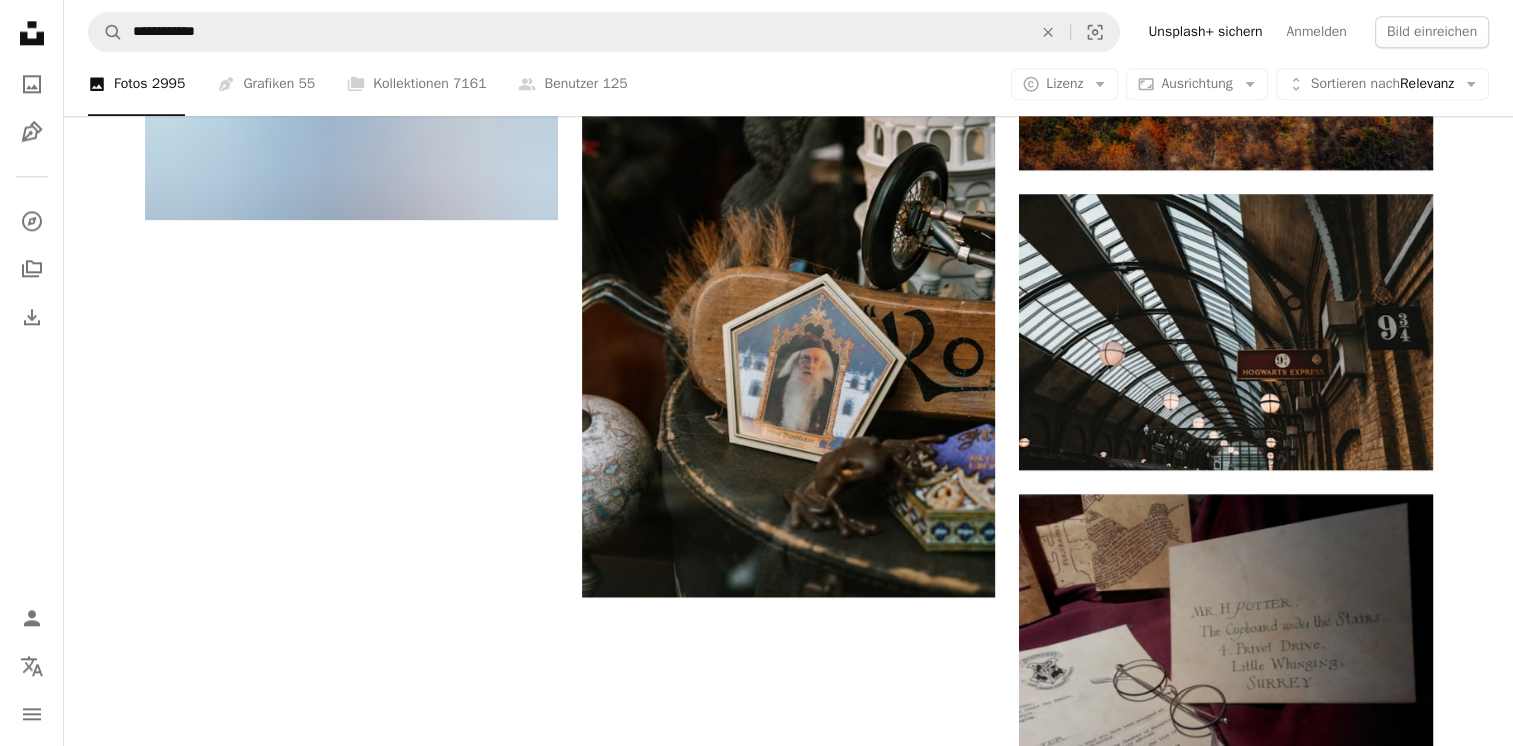 scroll, scrollTop: 2724, scrollLeft: 0, axis: vertical 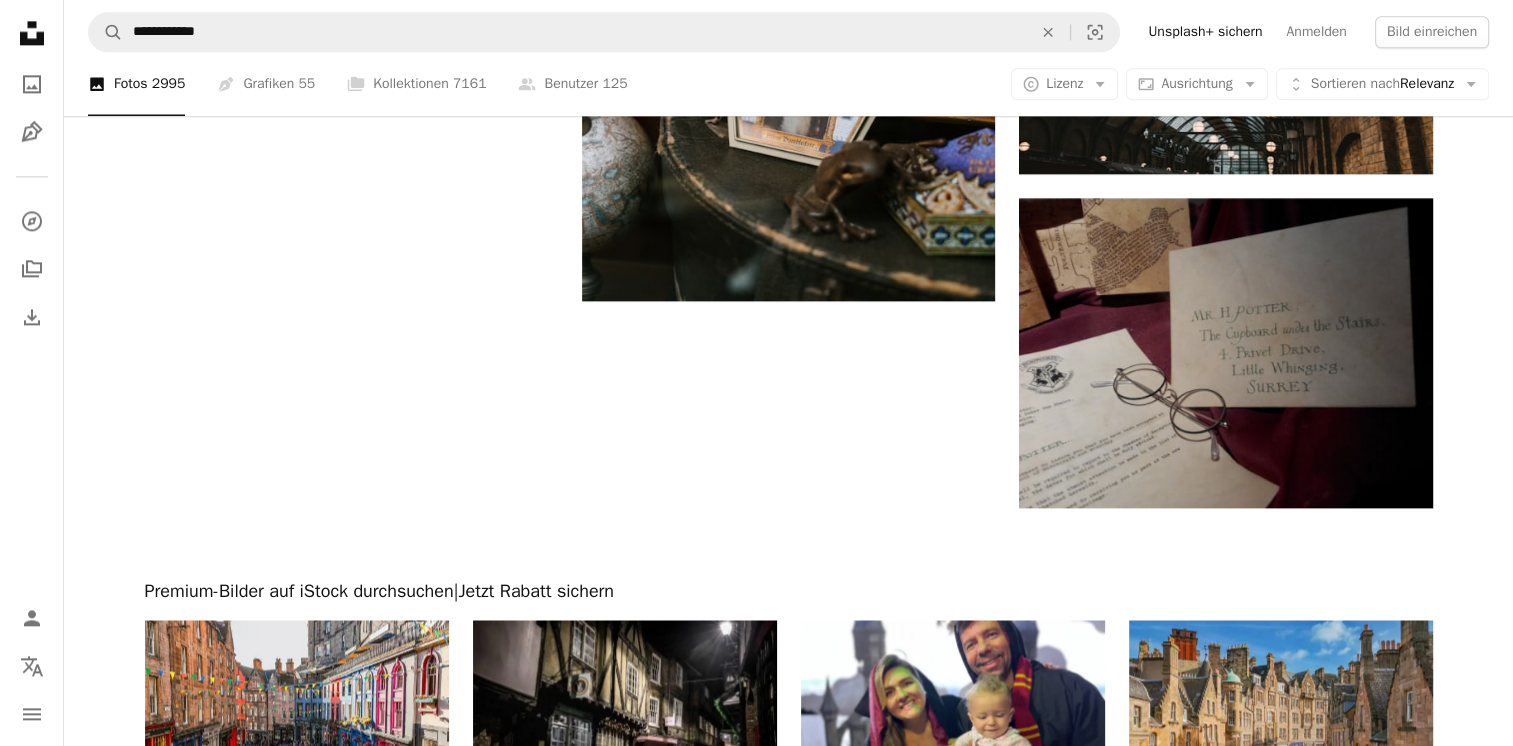 click on "Mehr laden" at bounding box center (789, 1161) 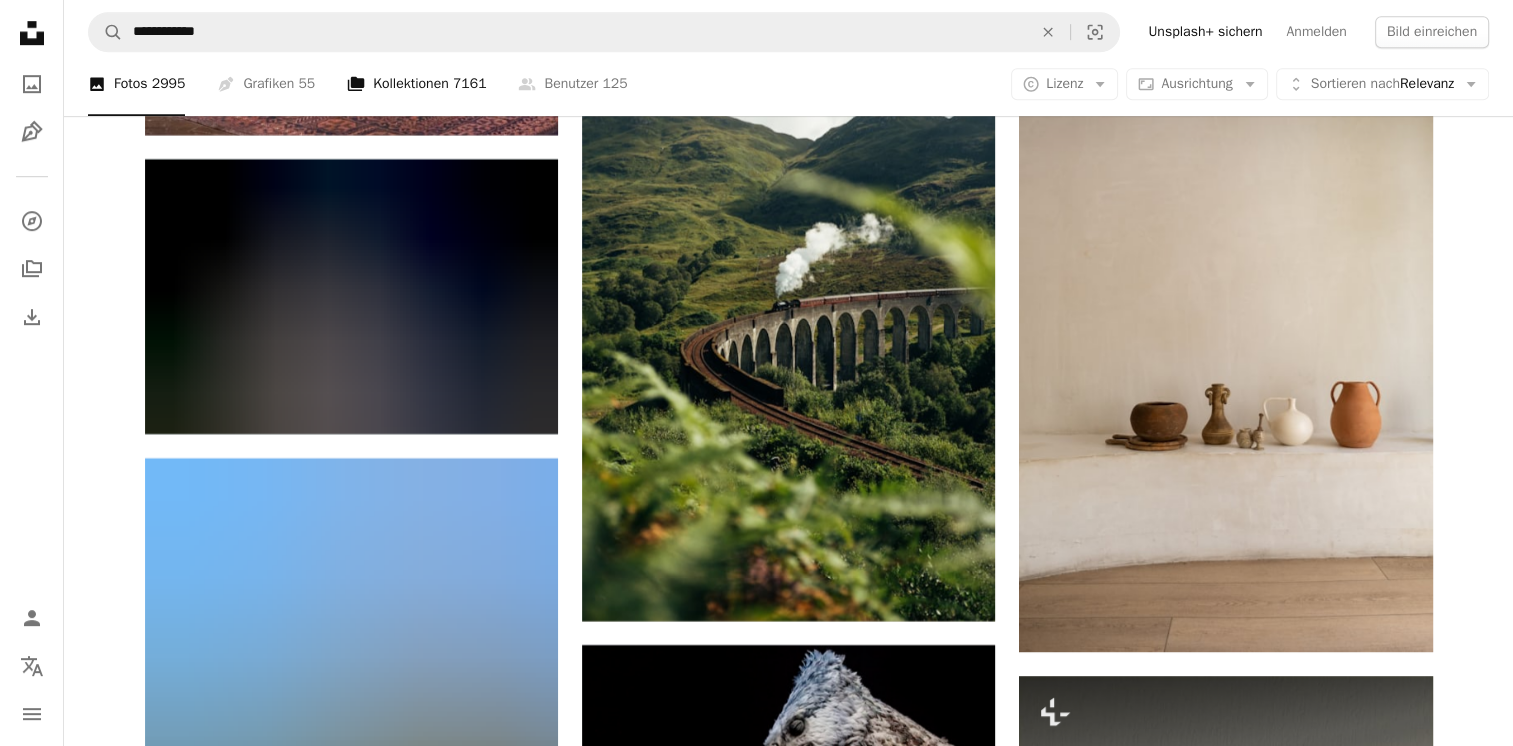 scroll, scrollTop: 10351, scrollLeft: 0, axis: vertical 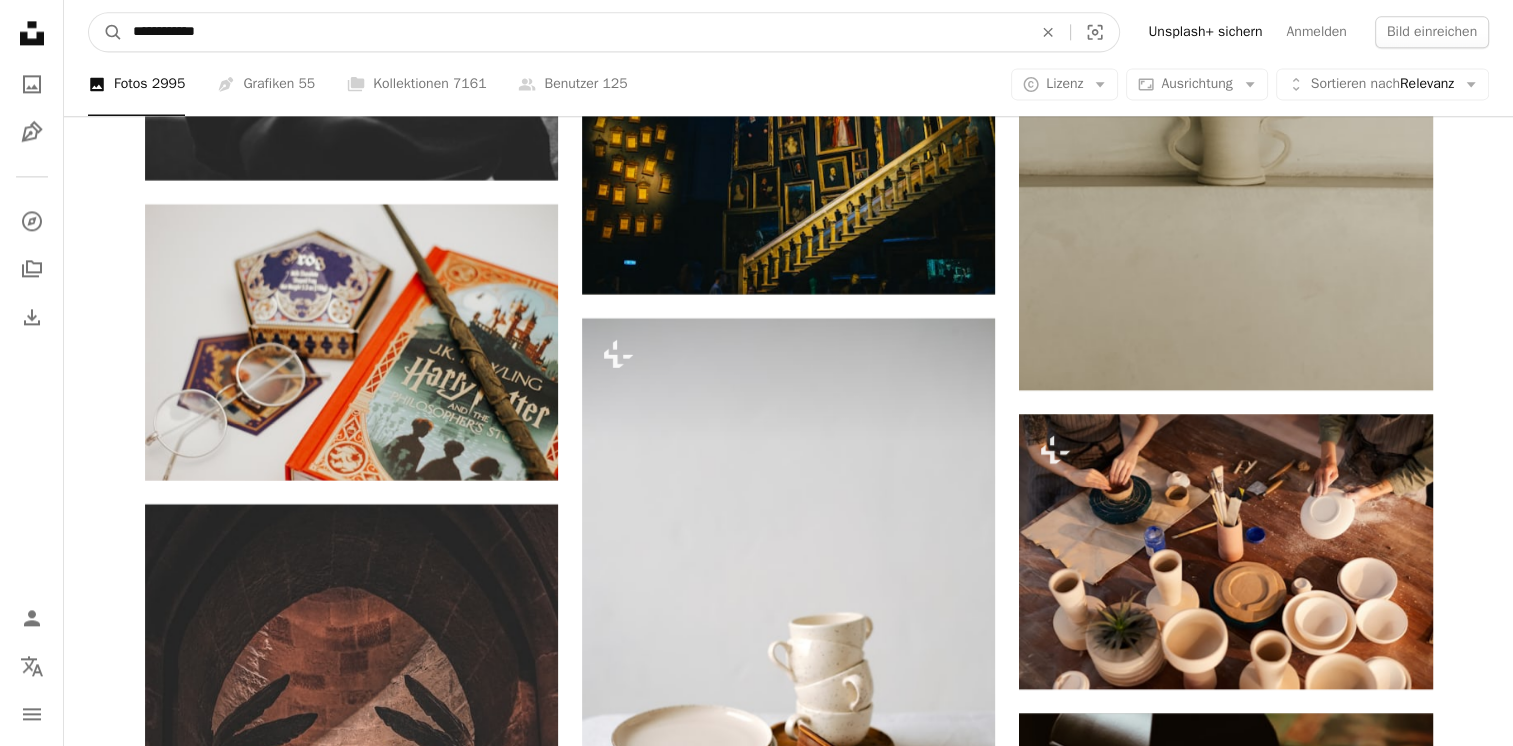click on "**********" at bounding box center [574, 32] 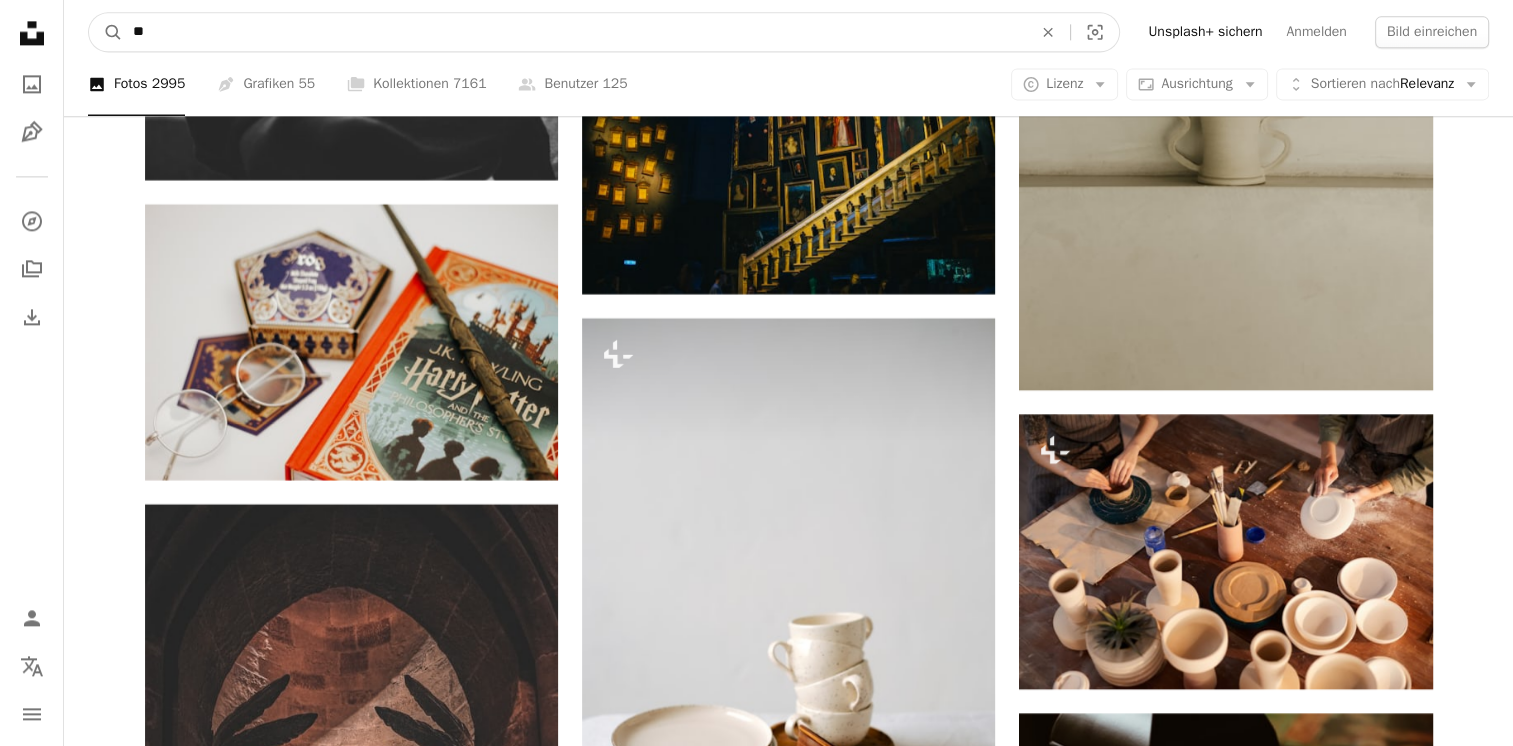 type on "*" 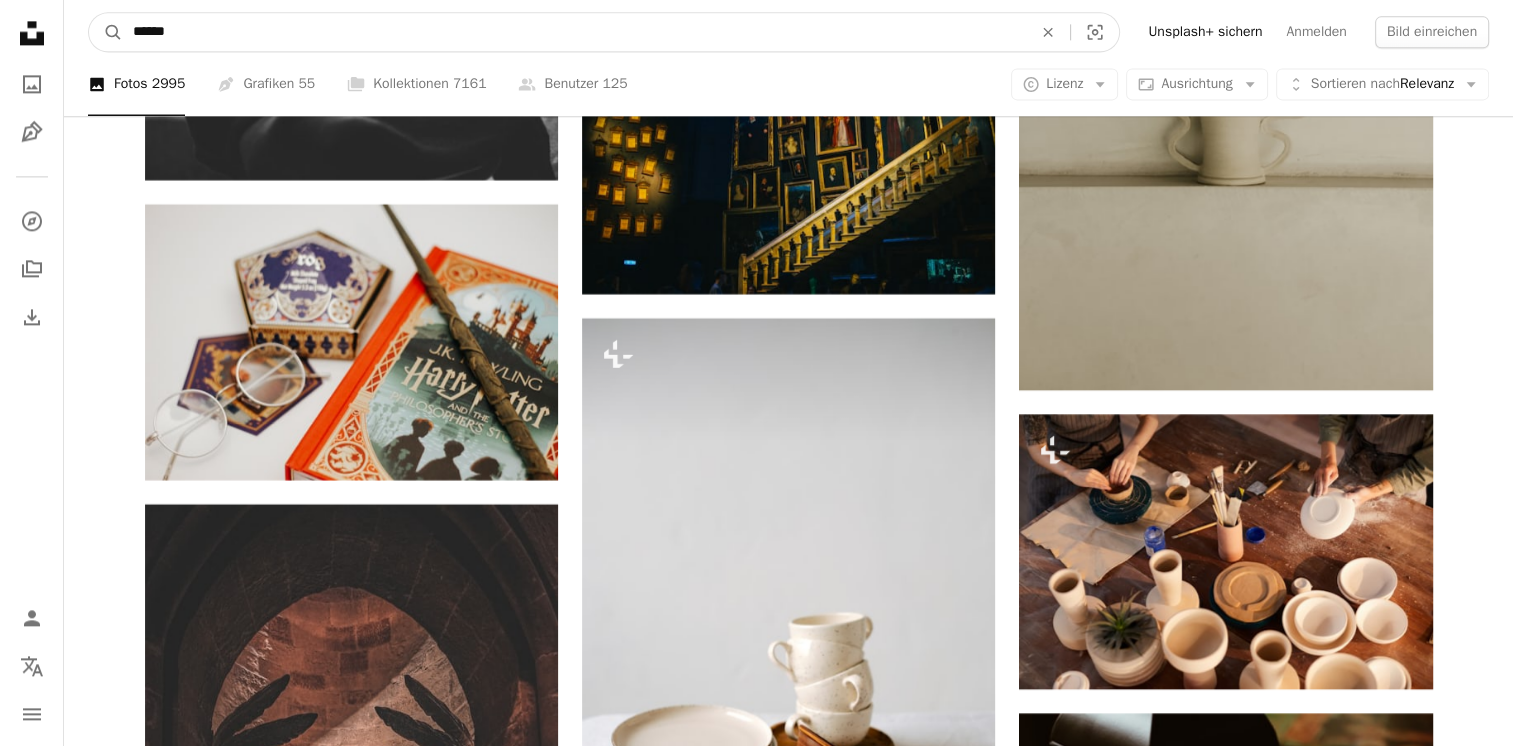 type on "******" 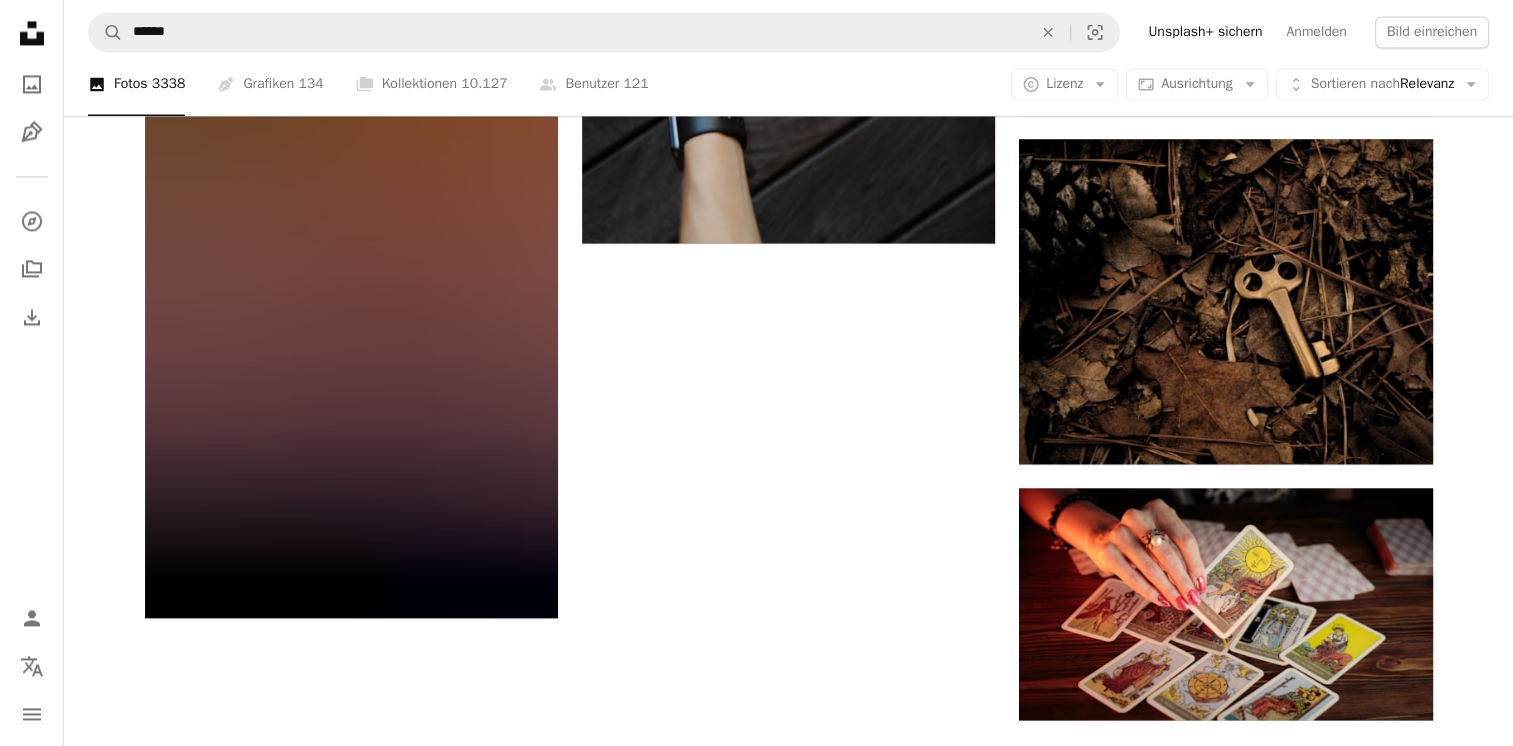 scroll, scrollTop: 3400, scrollLeft: 0, axis: vertical 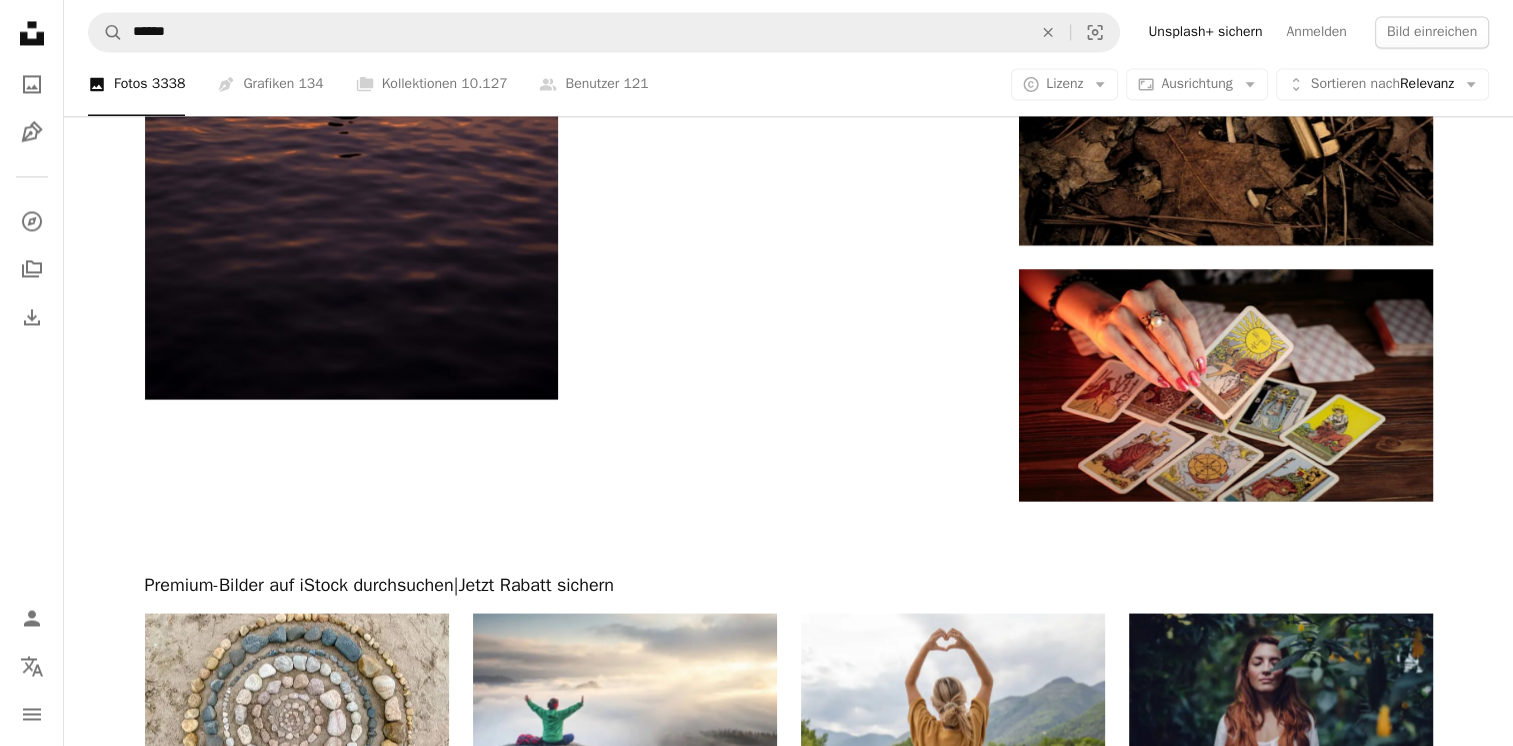 click on "Mehr laden" at bounding box center [789, 1154] 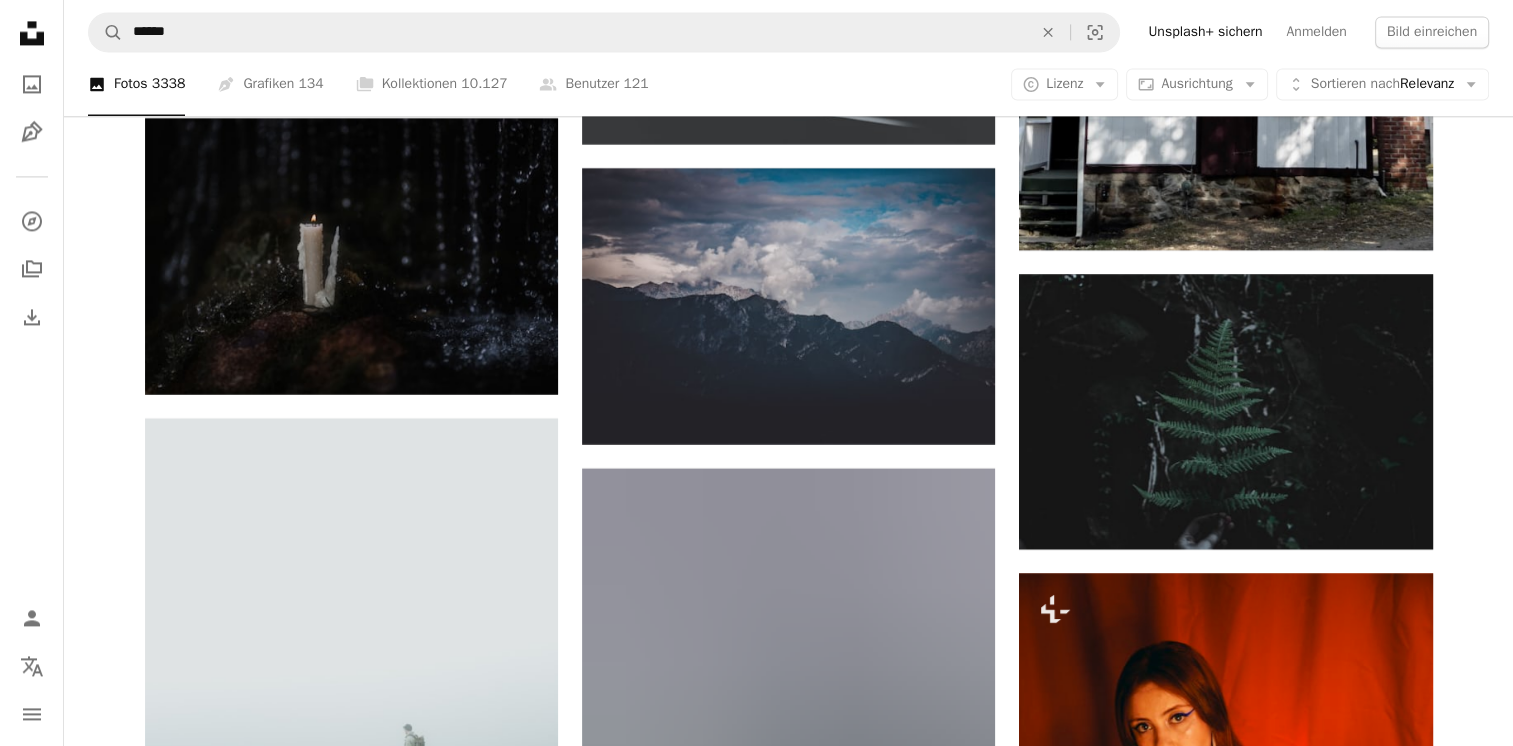scroll, scrollTop: 12100, scrollLeft: 0, axis: vertical 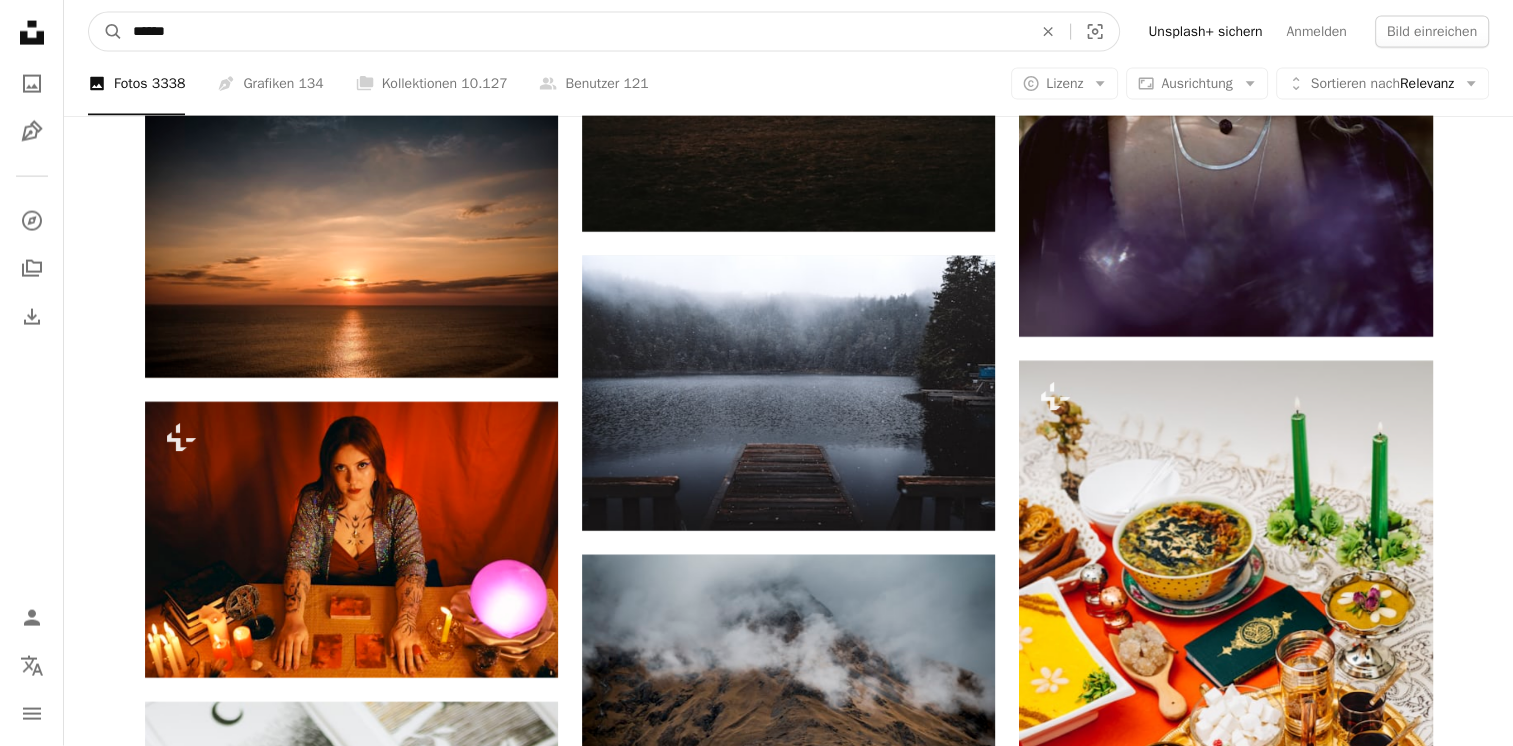 drag, startPoint x: 325, startPoint y: 54, endPoint x: -4, endPoint y: 24, distance: 330.36496 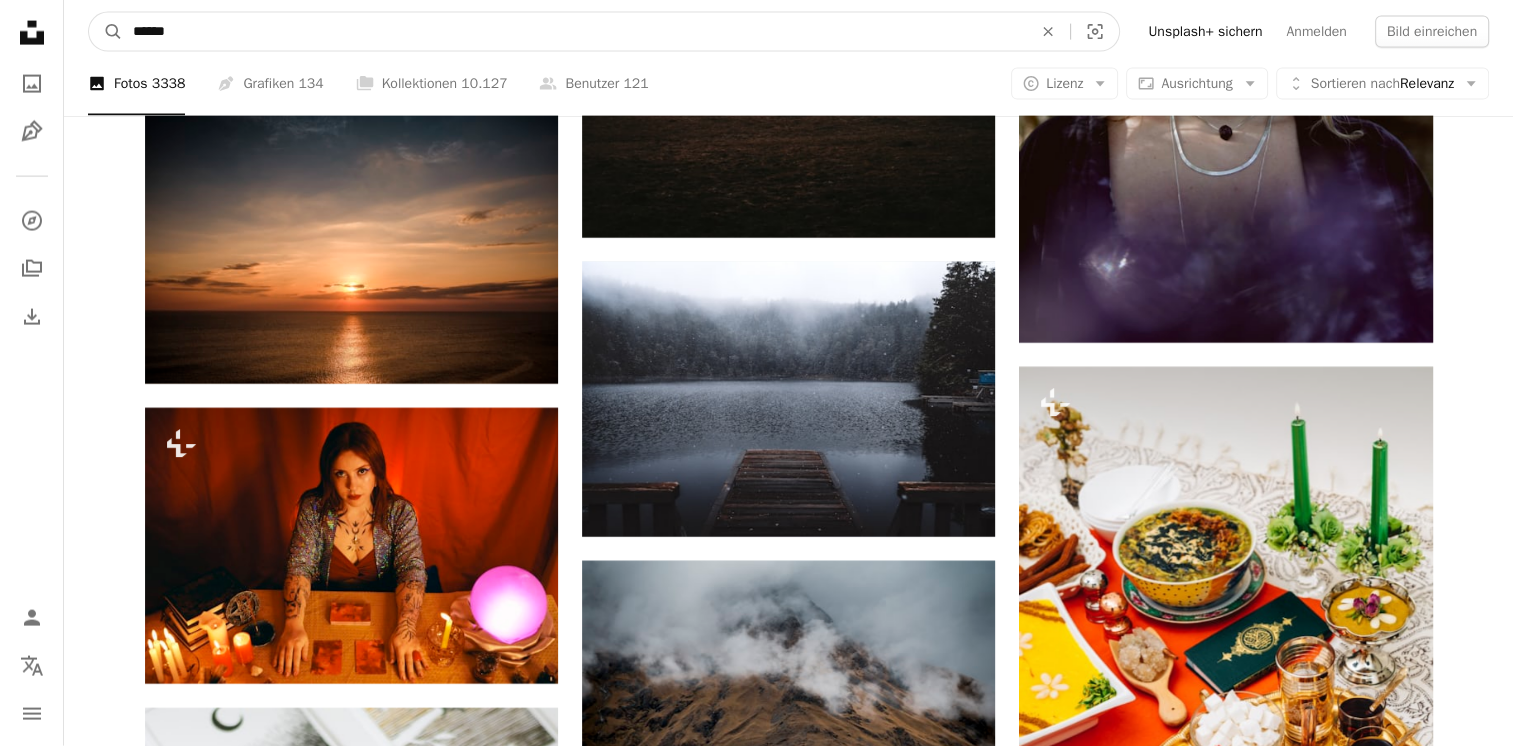 drag, startPoint x: 184, startPoint y: 32, endPoint x: -4, endPoint y: 7, distance: 189.65495 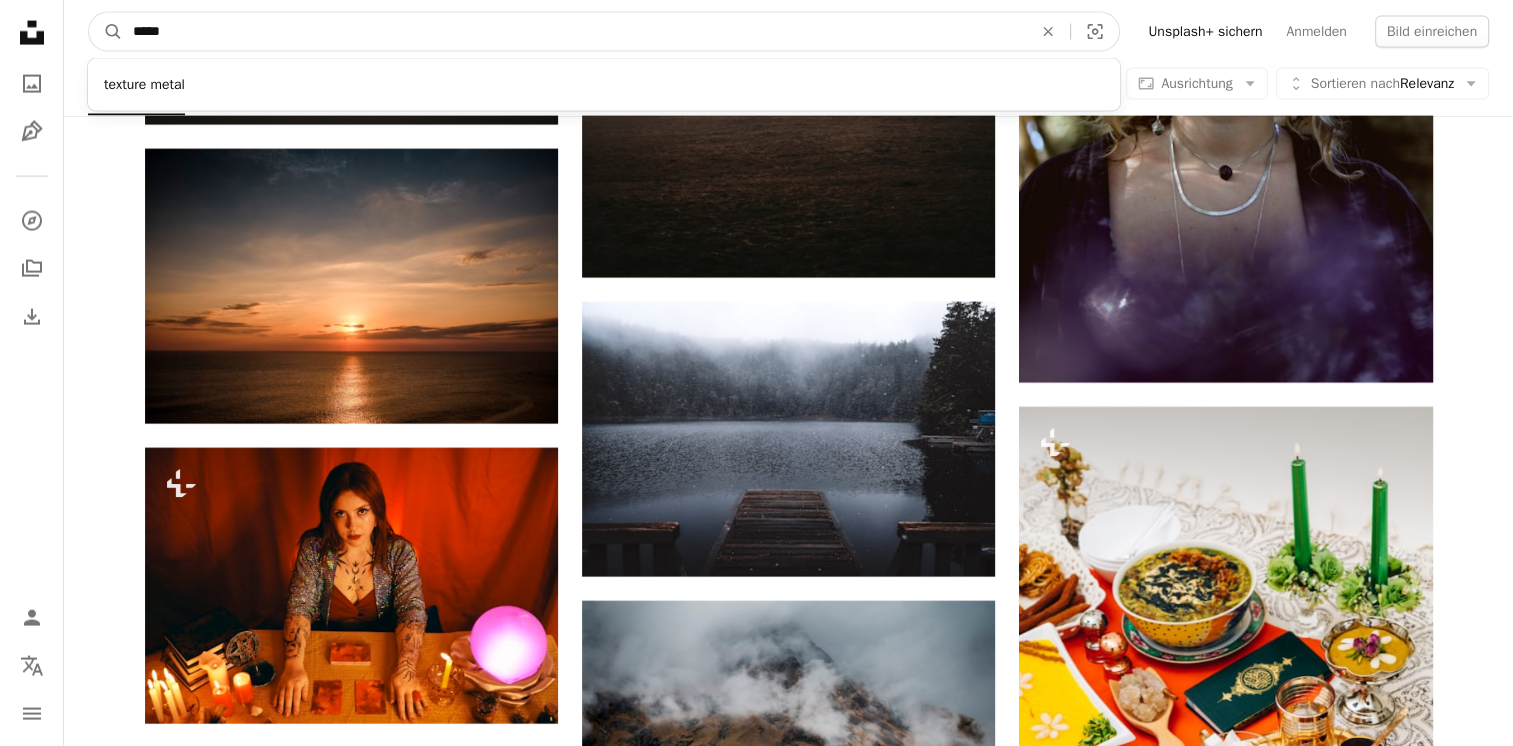 type on "*****" 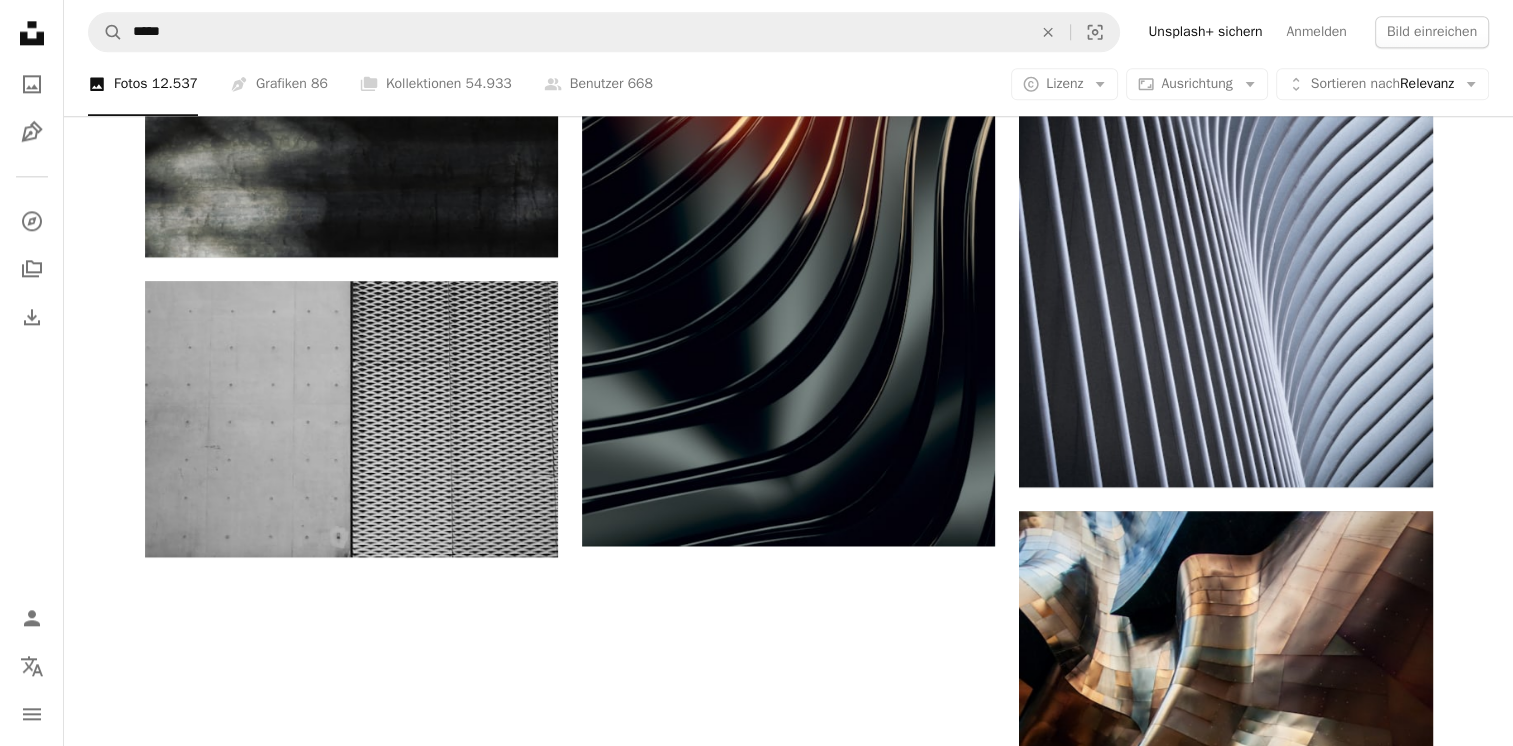 scroll, scrollTop: 2769, scrollLeft: 0, axis: vertical 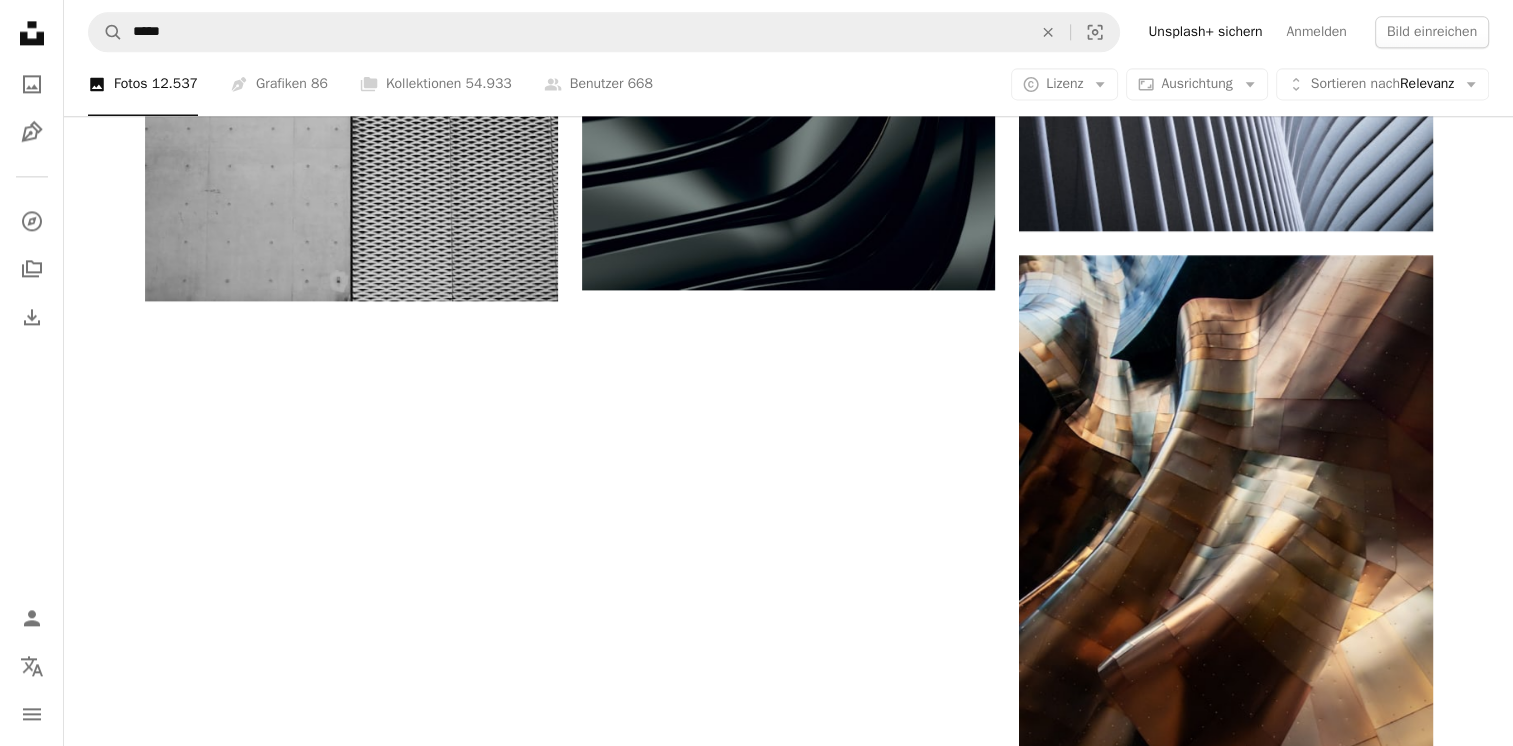 click on "Mehr laden" at bounding box center [789, 1503] 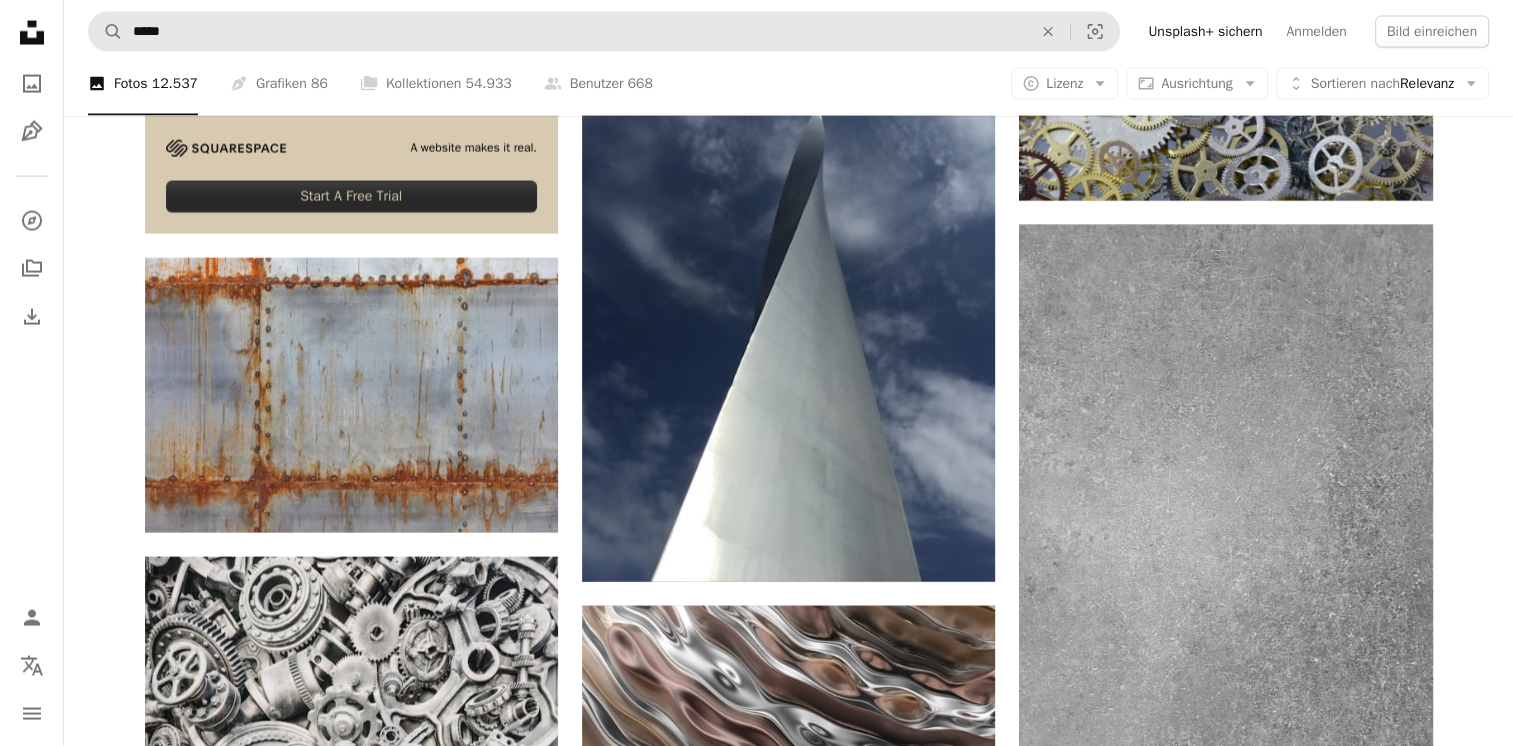scroll, scrollTop: 6213, scrollLeft: 0, axis: vertical 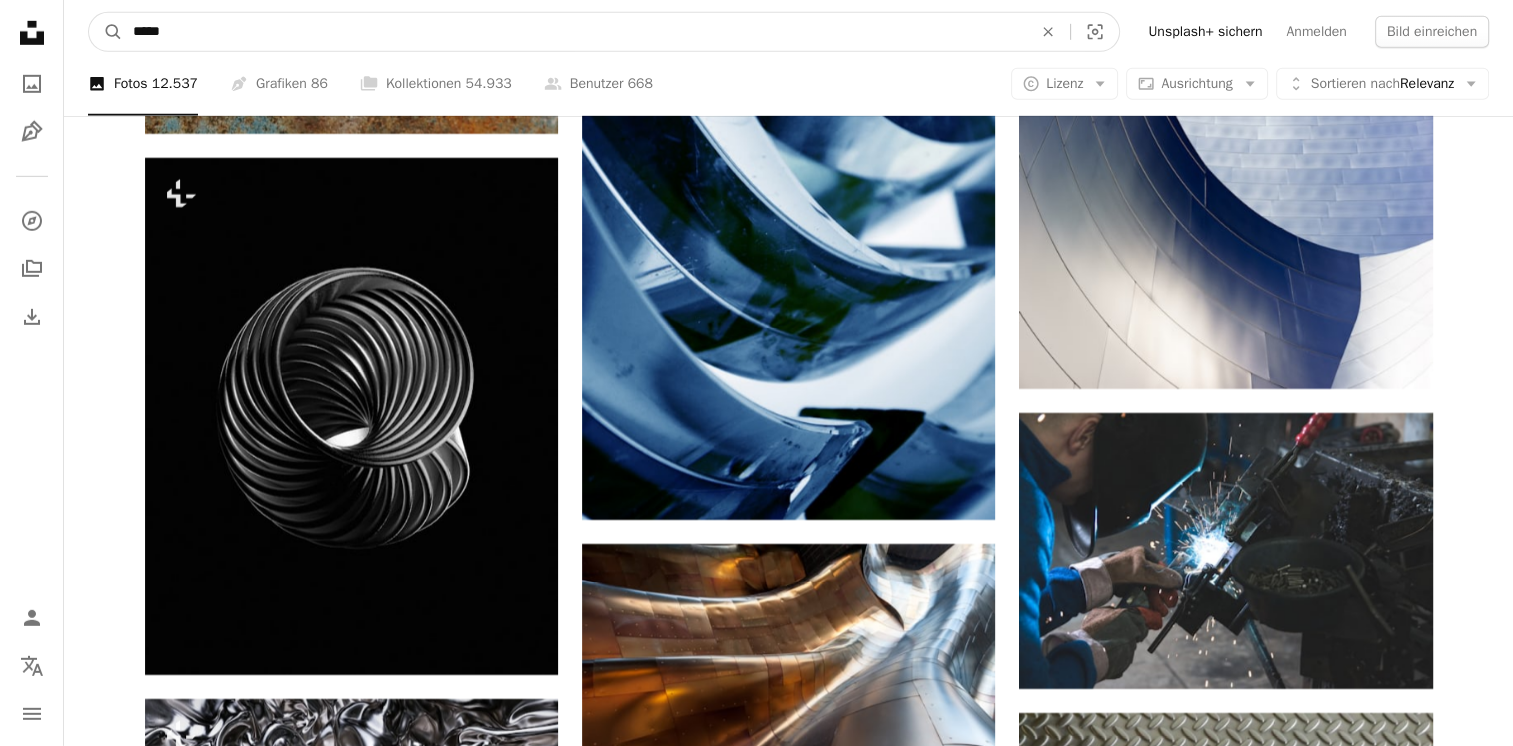 drag, startPoint x: 252, startPoint y: 29, endPoint x: 8, endPoint y: 61, distance: 246.08942 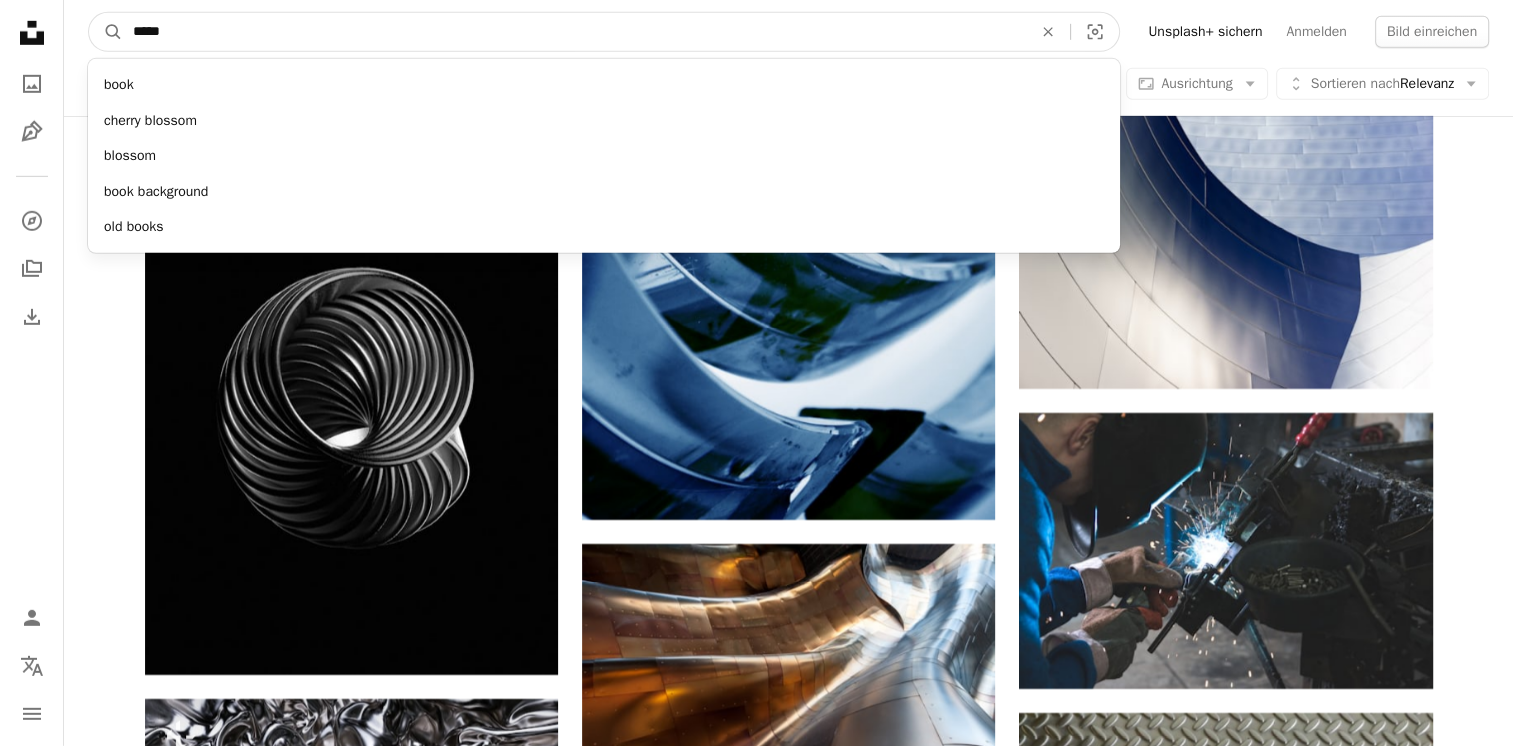 type on "*****" 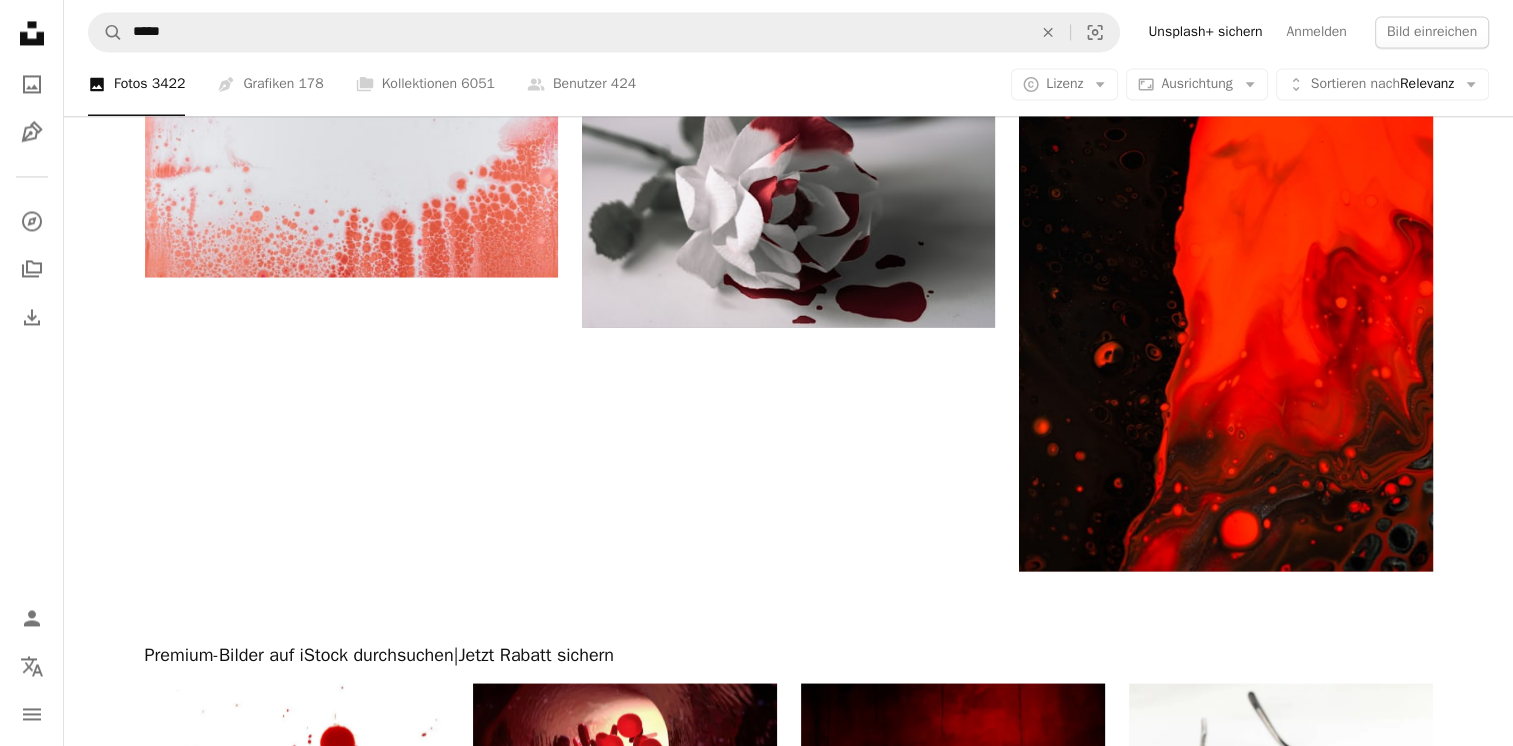 scroll, scrollTop: 3390, scrollLeft: 0, axis: vertical 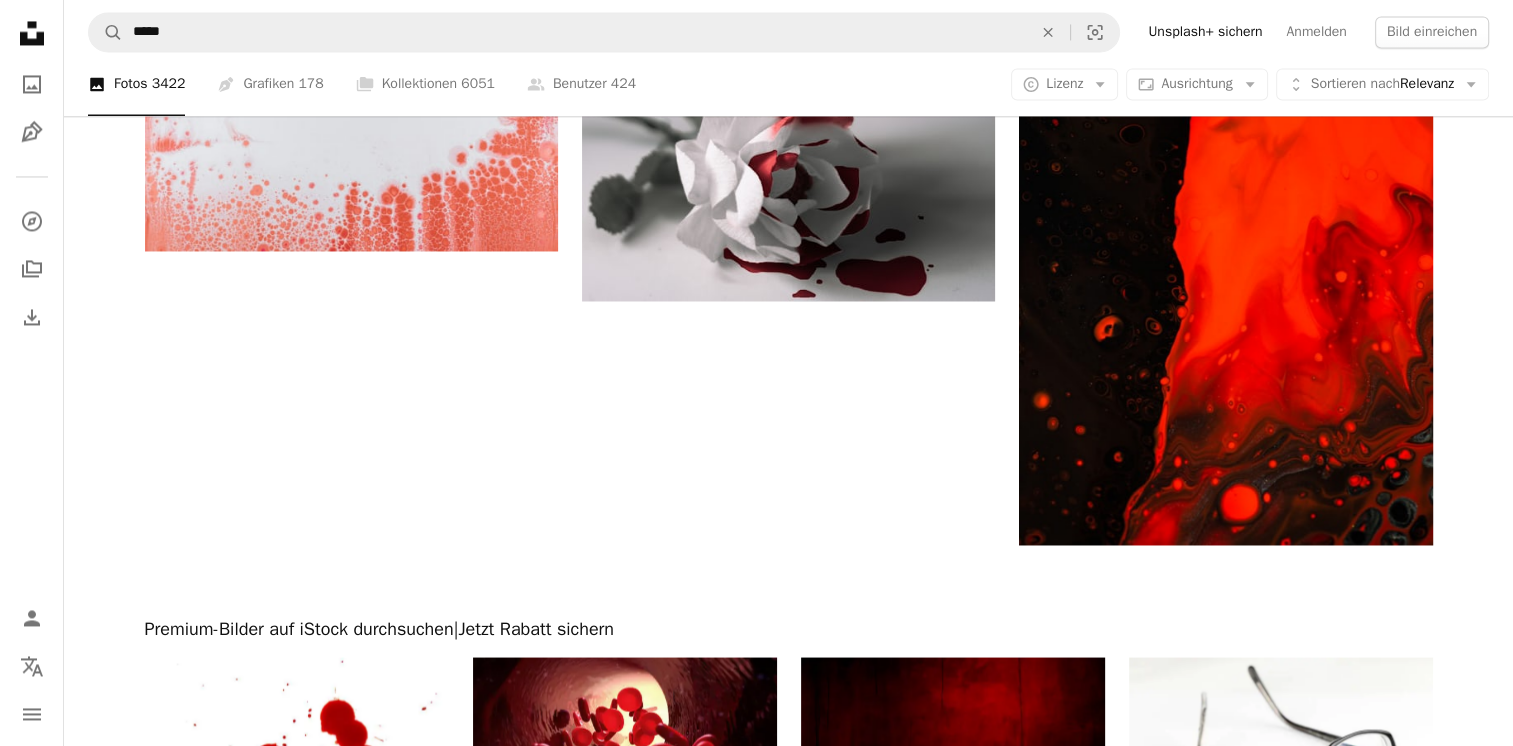 click on "Mehr laden" at bounding box center (789, 1198) 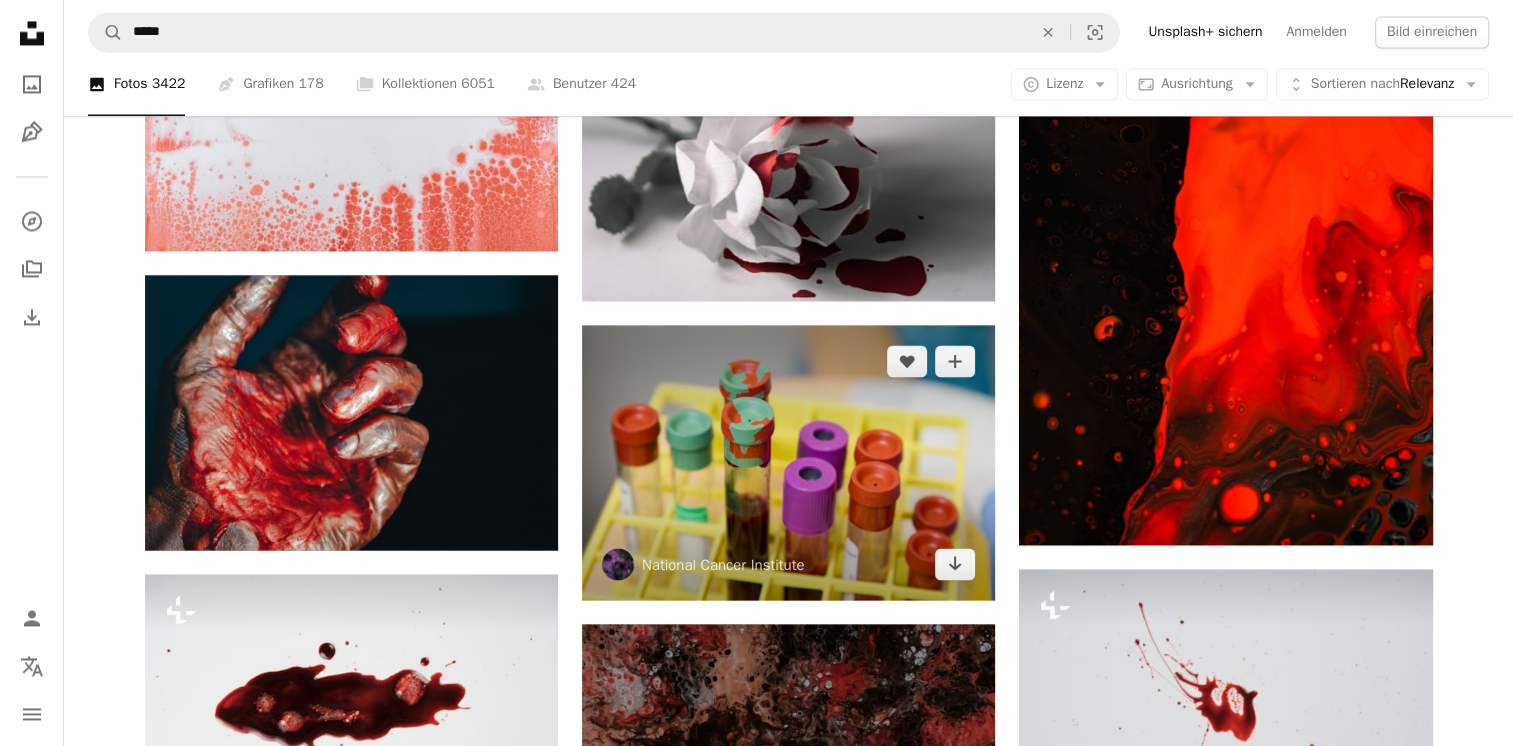 scroll, scrollTop: 4990, scrollLeft: 0, axis: vertical 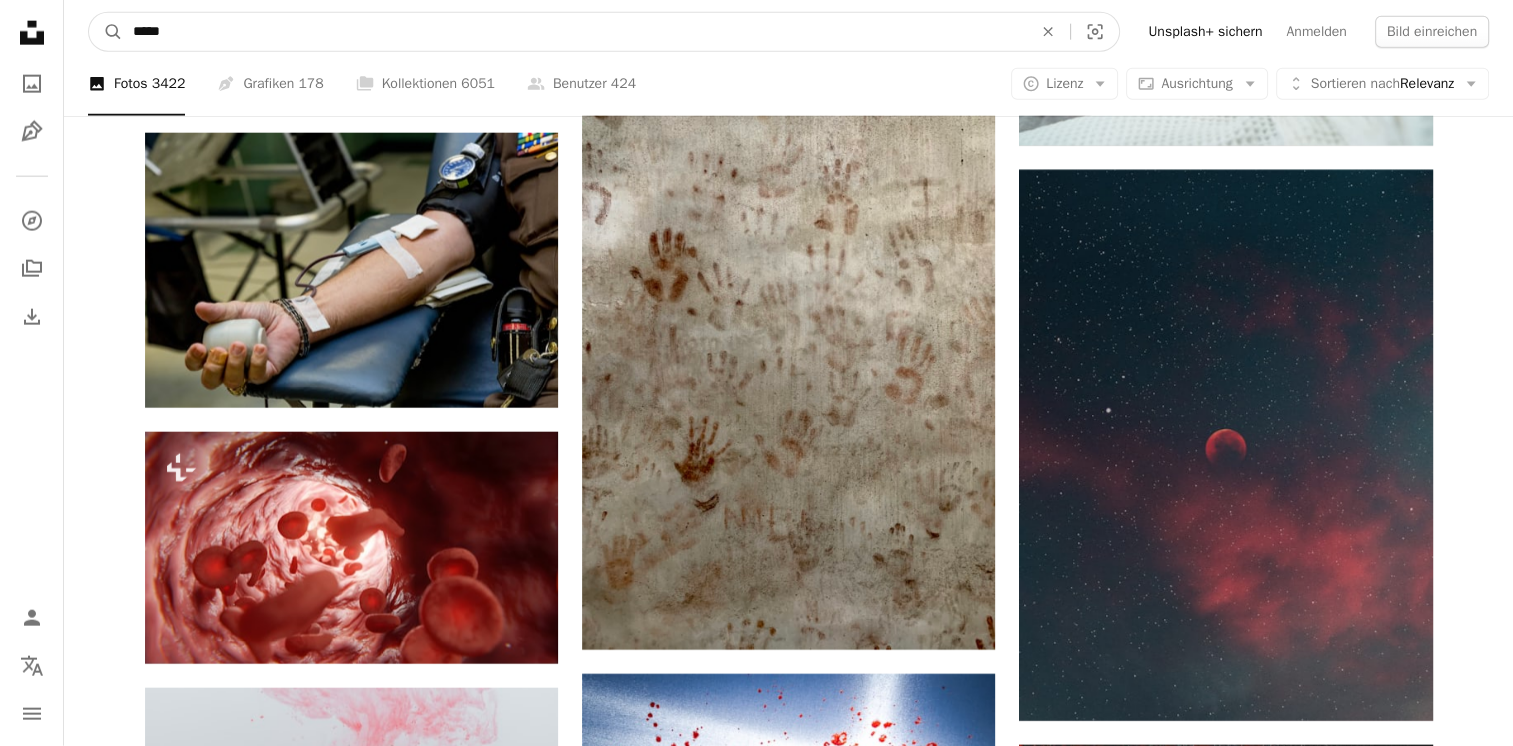 drag, startPoint x: 254, startPoint y: 54, endPoint x: 48, endPoint y: 43, distance: 206.29349 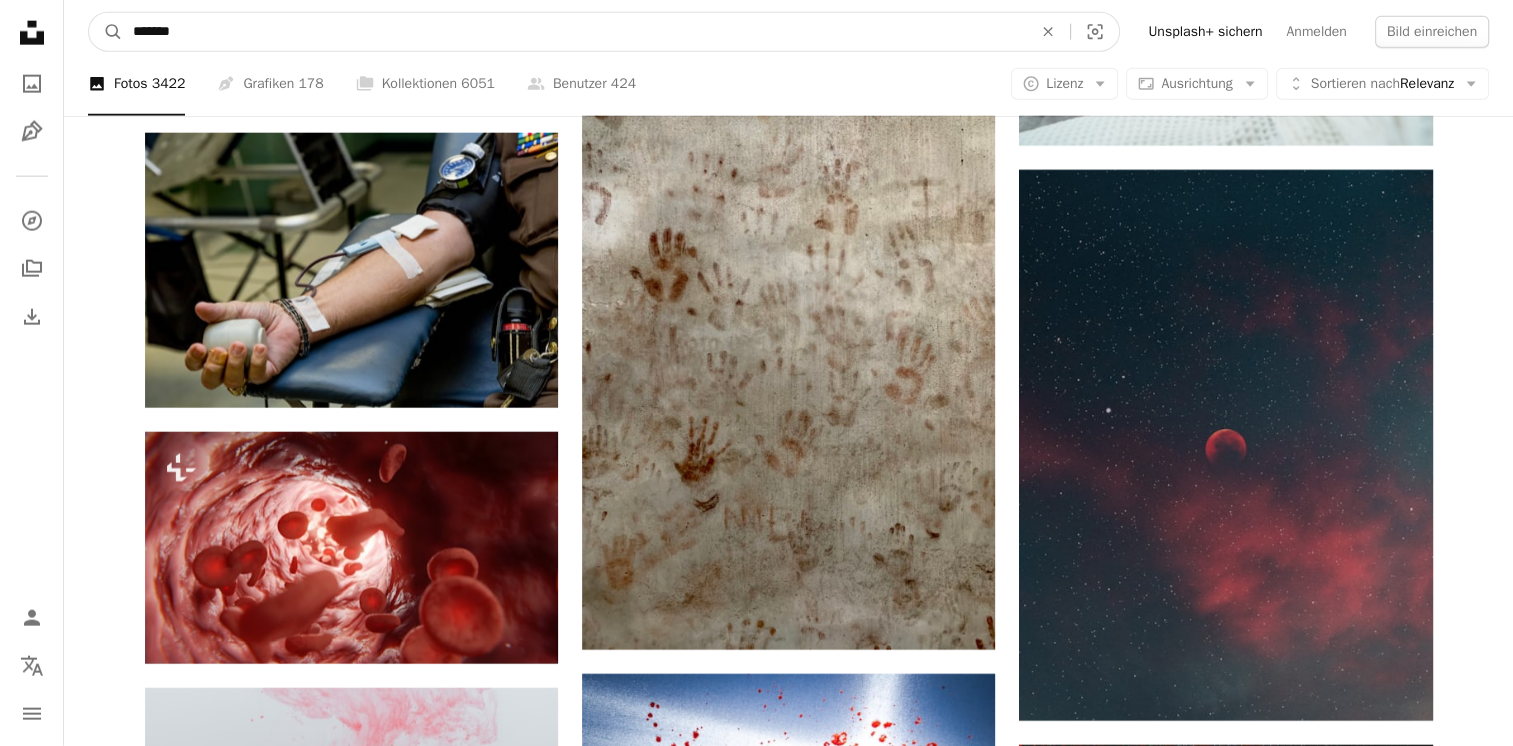 type on "*******" 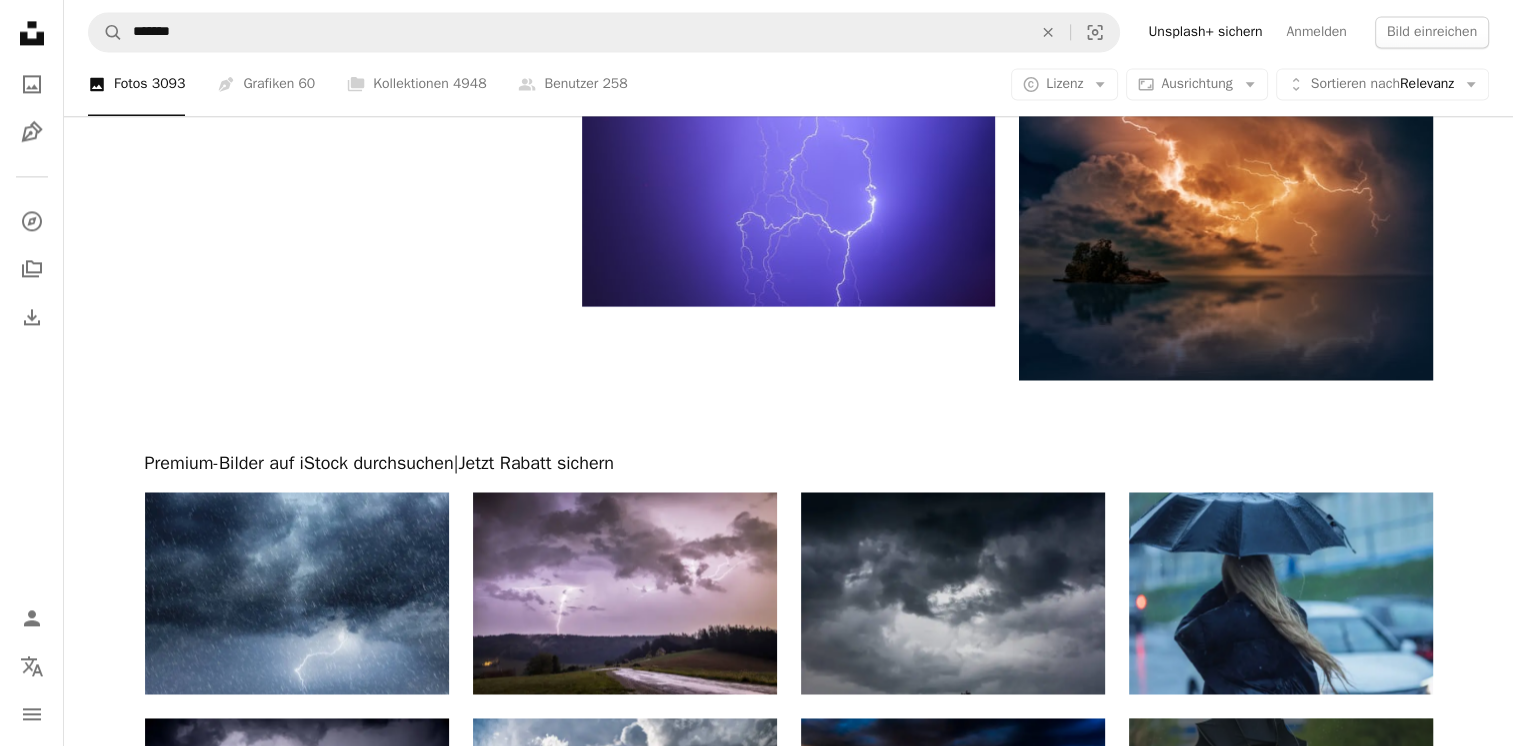 scroll, scrollTop: 2915, scrollLeft: 0, axis: vertical 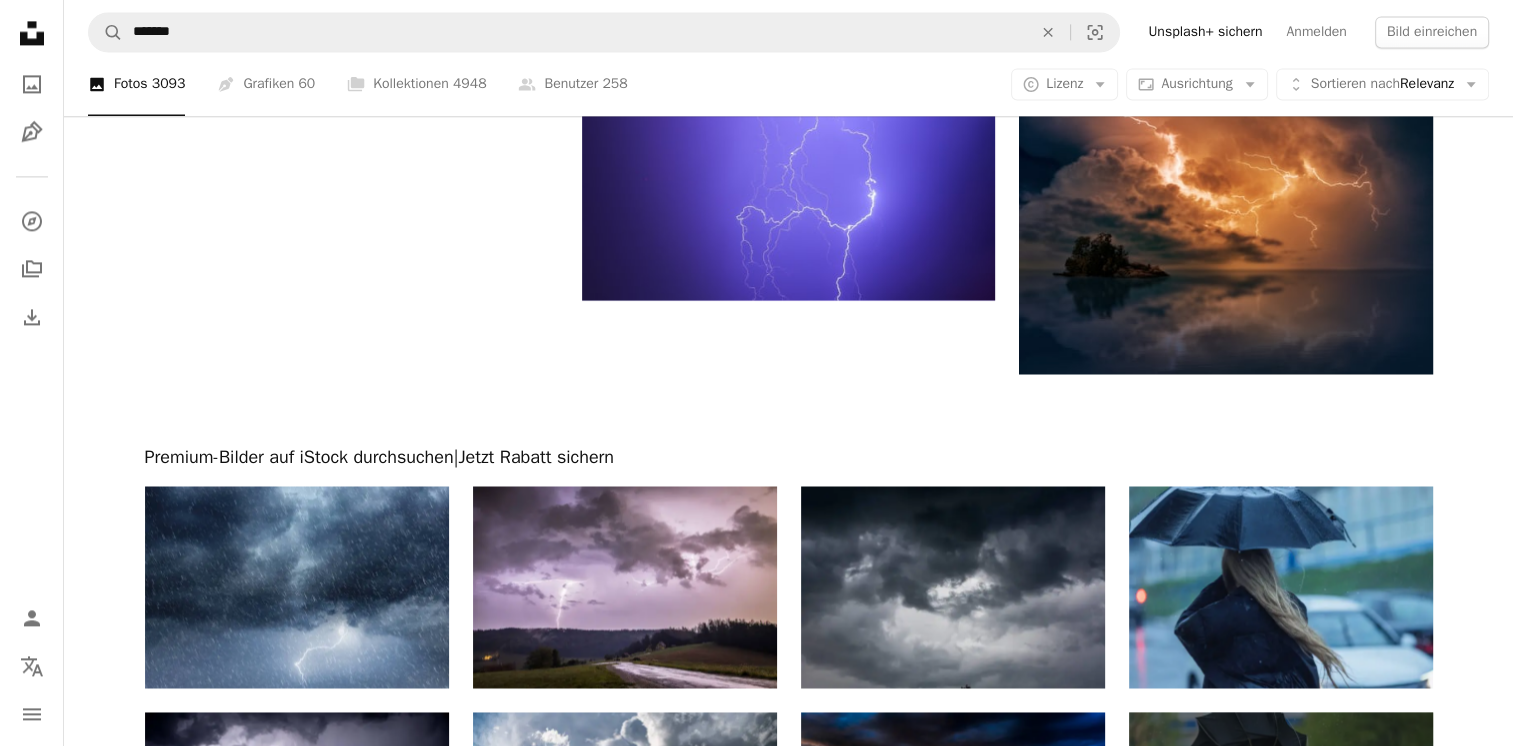 click on "Mehr laden" at bounding box center [789, 1027] 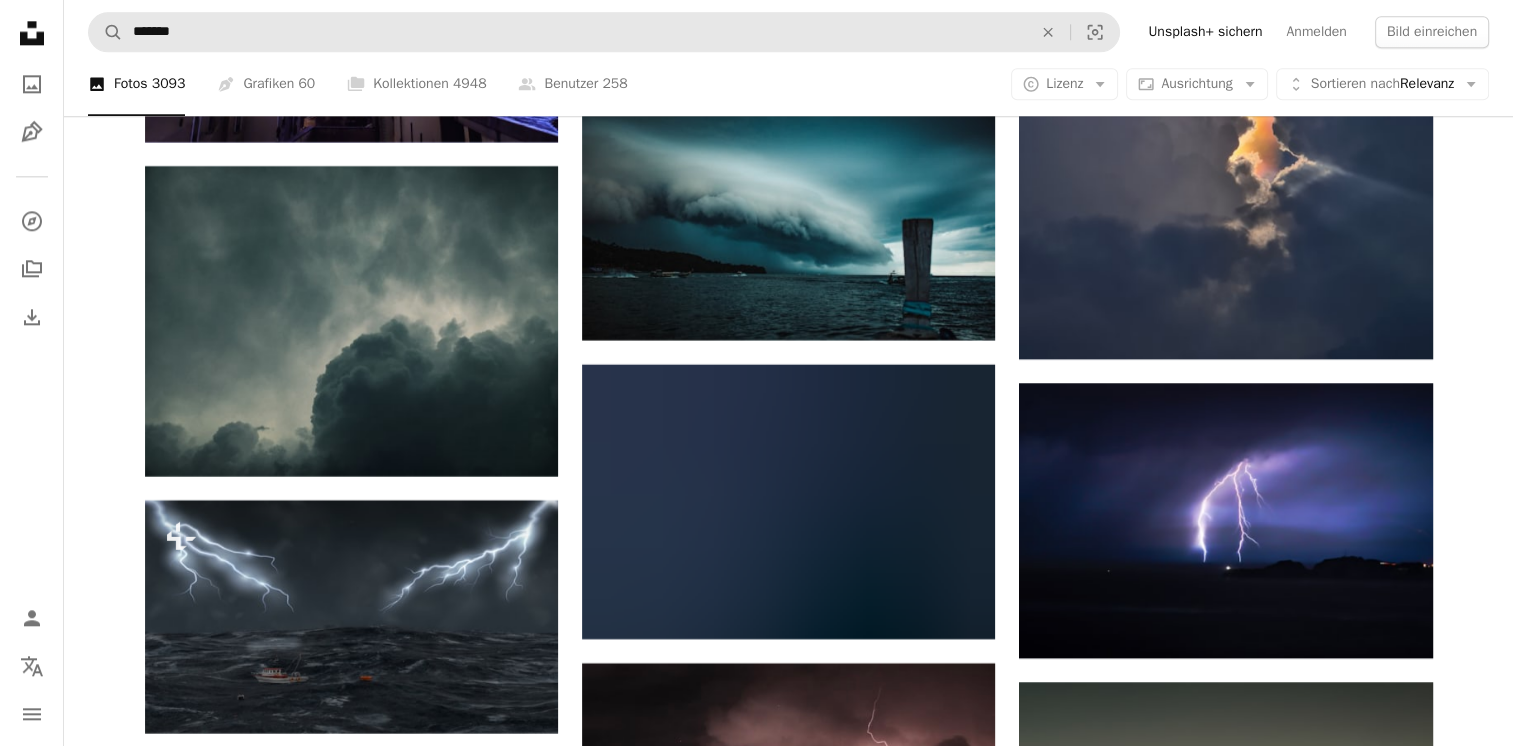 scroll, scrollTop: 12015, scrollLeft: 0, axis: vertical 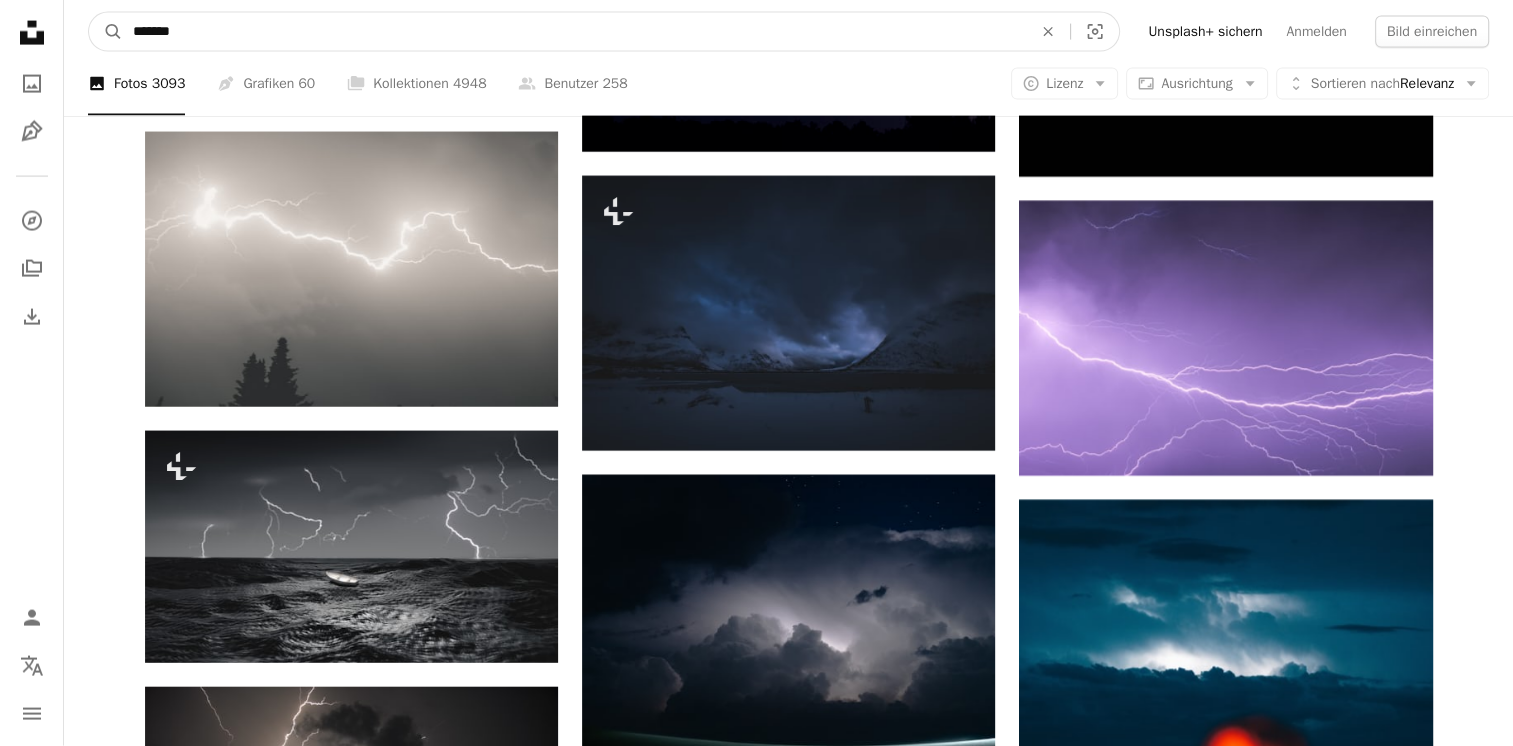 click on "*******" at bounding box center [574, 32] 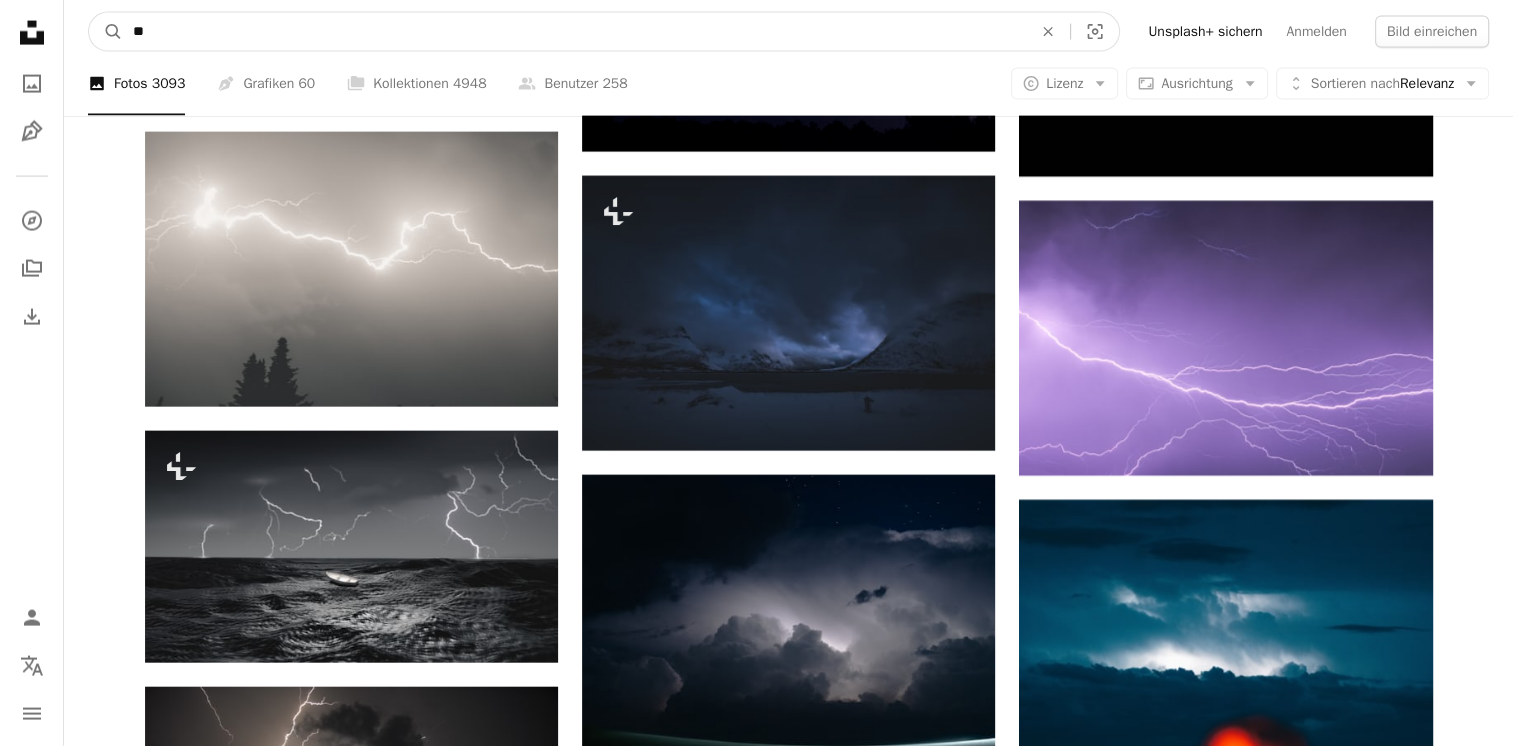 type on "*" 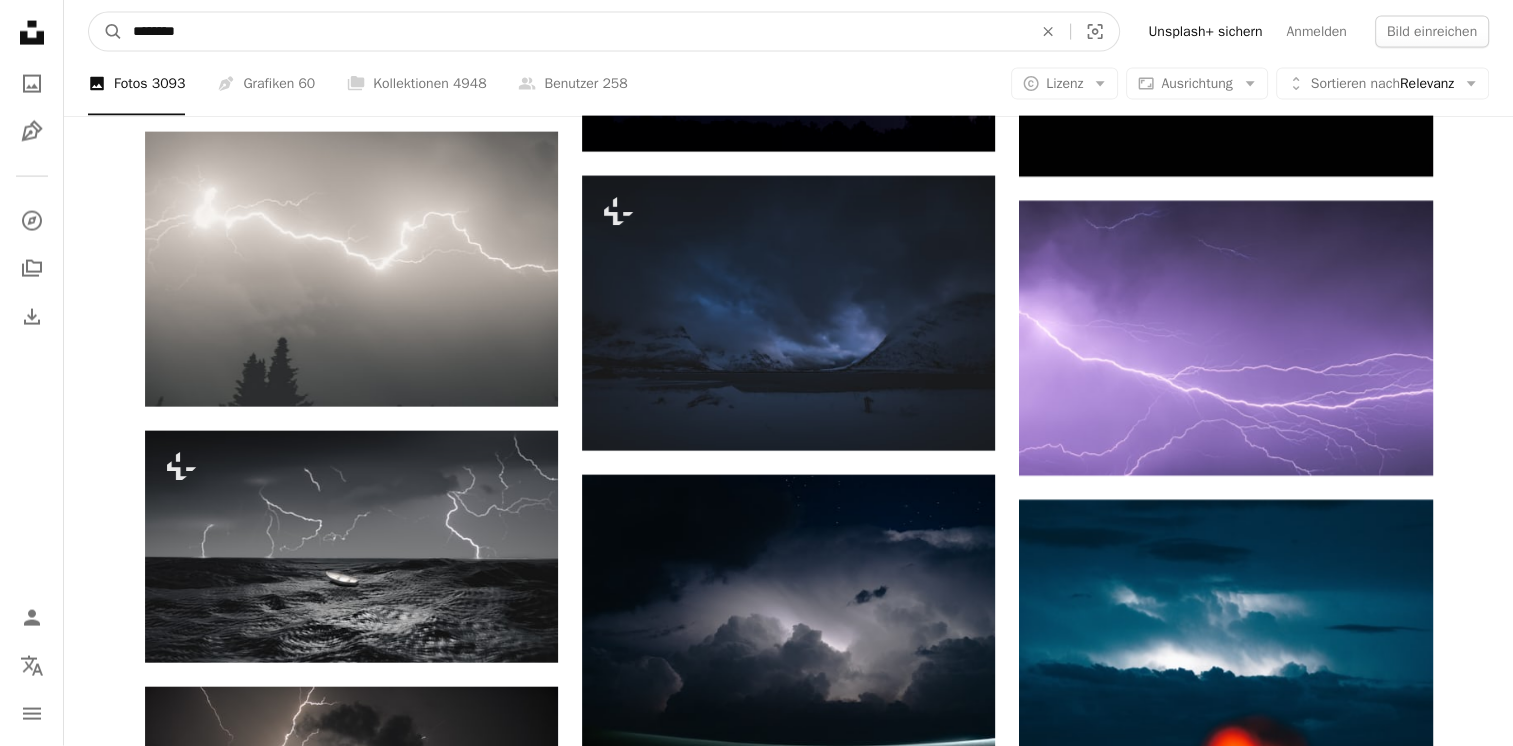 type on "********" 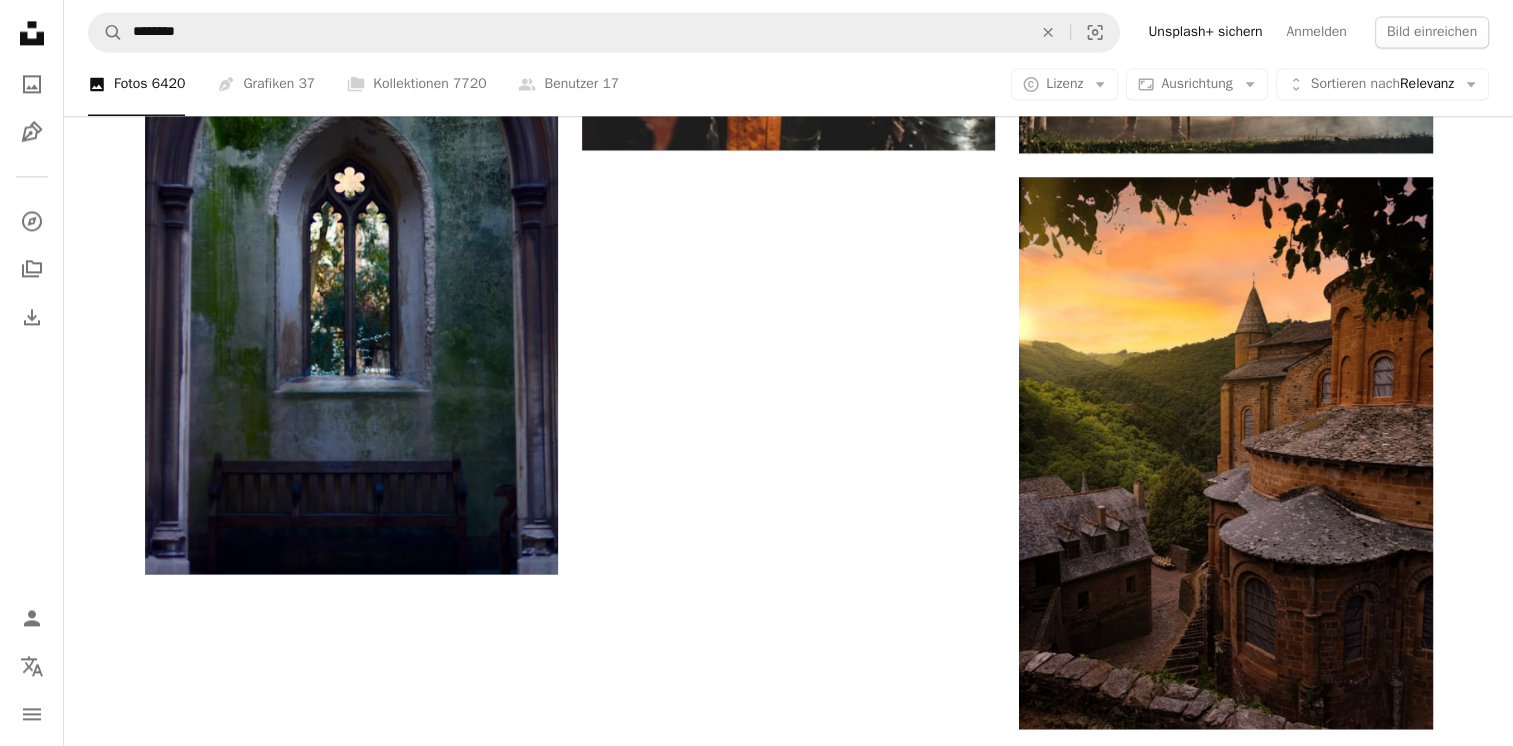 scroll, scrollTop: 3100, scrollLeft: 0, axis: vertical 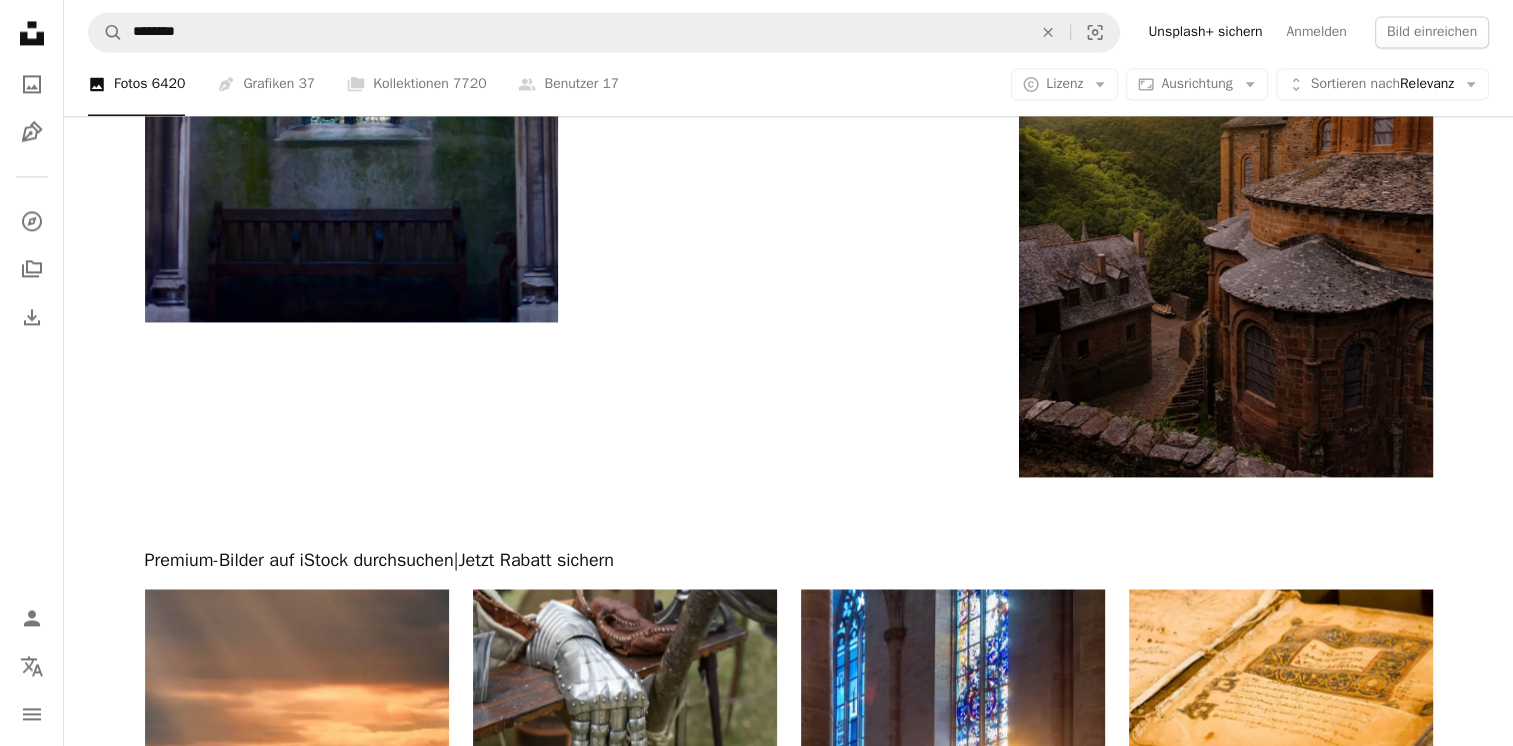click on "Mehr laden" at bounding box center [789, 1130] 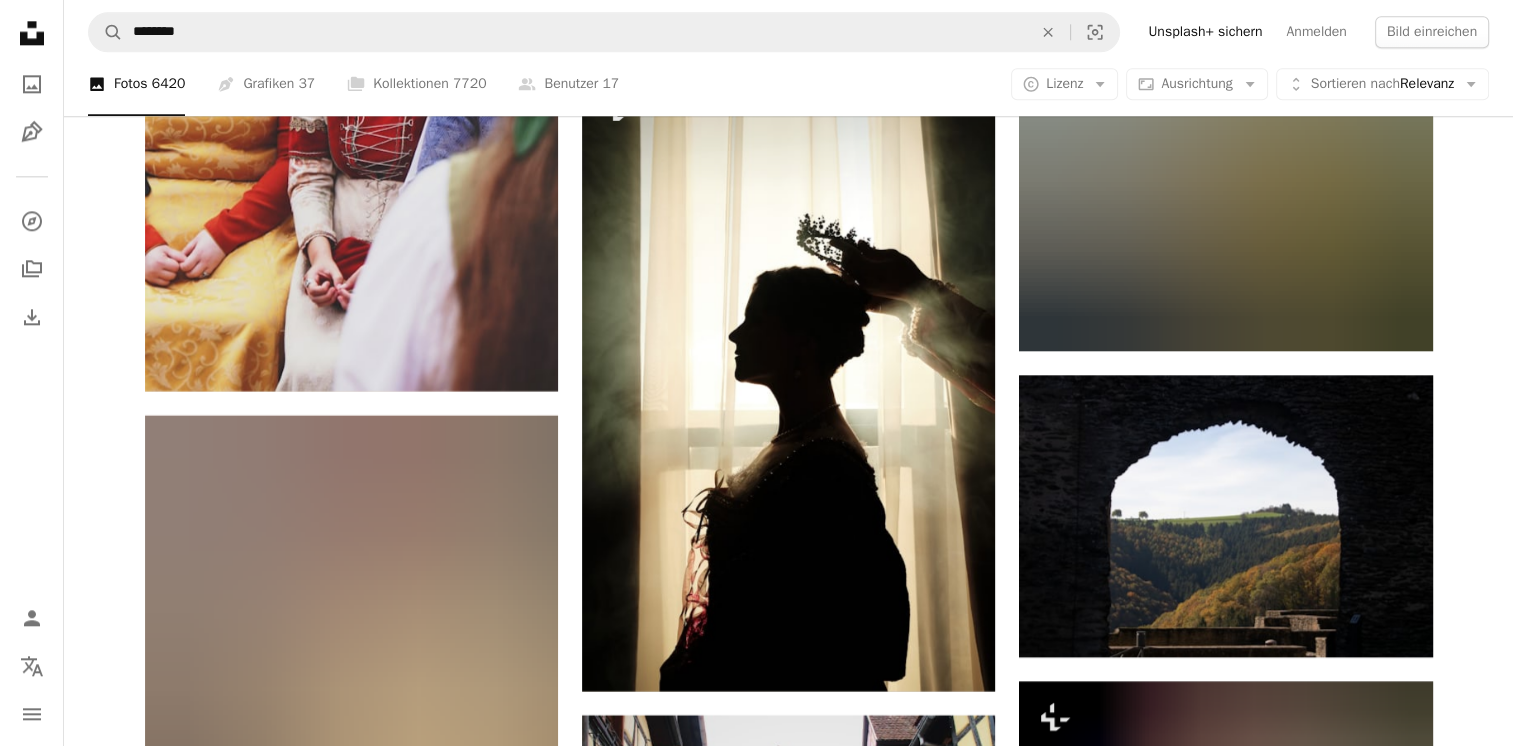 scroll, scrollTop: 10516, scrollLeft: 0, axis: vertical 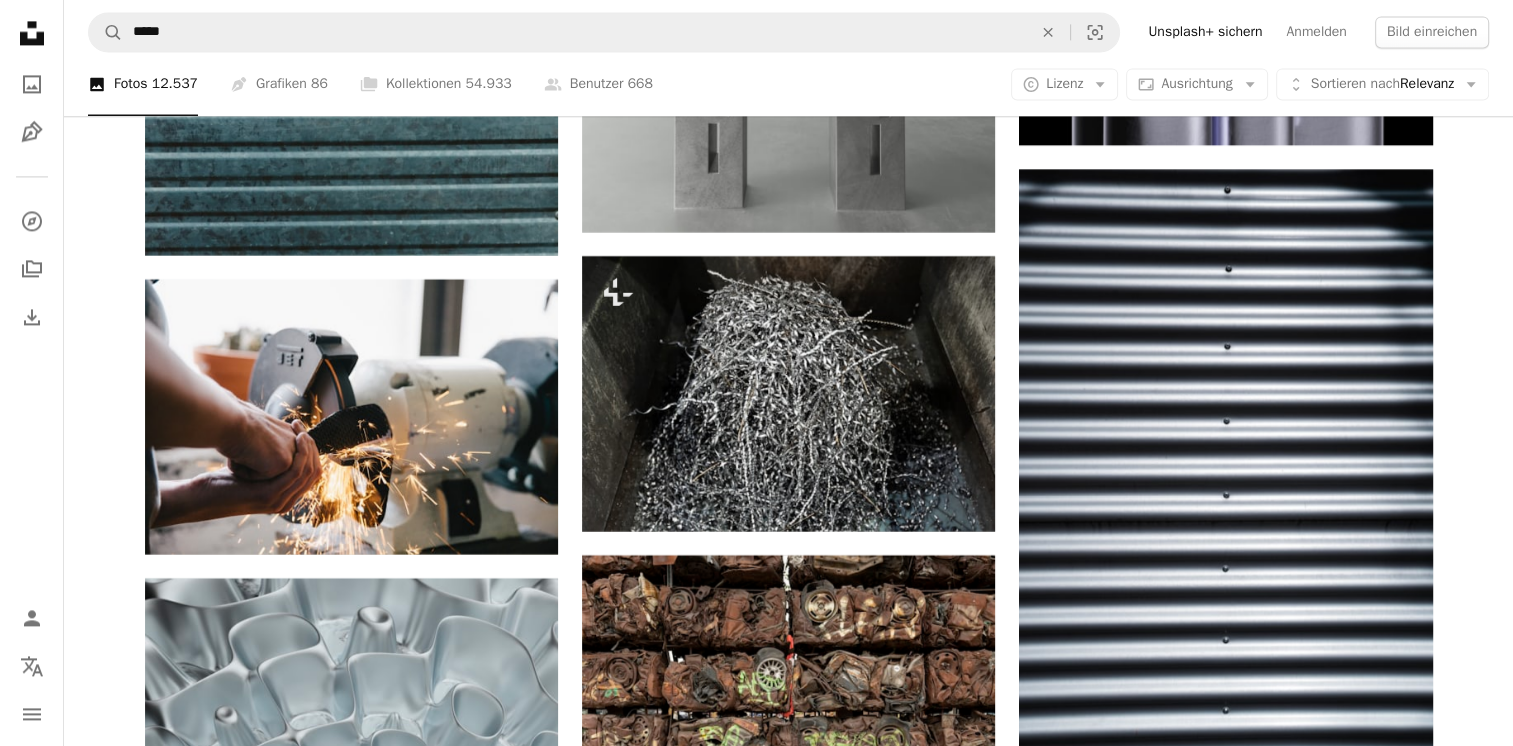 click on "Unsplash logo Unsplash-Startseite A photo Pen Tool A compass A stack of folders Download Person Localization icon navigation menu A magnifying glass ******** An X shape Visual search Unsplash+ sichern Anmelden Bild einreichen A photo Fotos   12.537 Pen Tool Grafiken   86 A stack of folders Kollektionen   54.933 A group of people Benutzer   668 A copyright icon © Lizenz Arrow down Aspect ratio Ausrichtung Arrow down Unfold Sortieren nach  Relevanz Arrow down Filters Filter Metal Chevron right Metall-Textur Stahl Metall-Hintergrund Textur Metall Metal-Musik Textur Holz Silber Gold Eisen Chrom aluminium Plus sign for Unsplash+ A heart A plus sign [FIRST] [LAST] Für  Unsplash+ A lock   Herunterladen A heart A plus sign [FIRST] [LAST] Arrow pointing down A heart A plus sign [FIRST] [LAST] Für  Unsplash+ A lock   Herunterladen A heart A plus sign [FIRST] [LAST] Arrow pointing down A heart A plus sign [FIRST] [LAST] Für  Unsplash+ A lock   Herunterladen A heart A plus sign [FIRST] [LAST] Arrow pointing down A heart" at bounding box center (756, -4295) 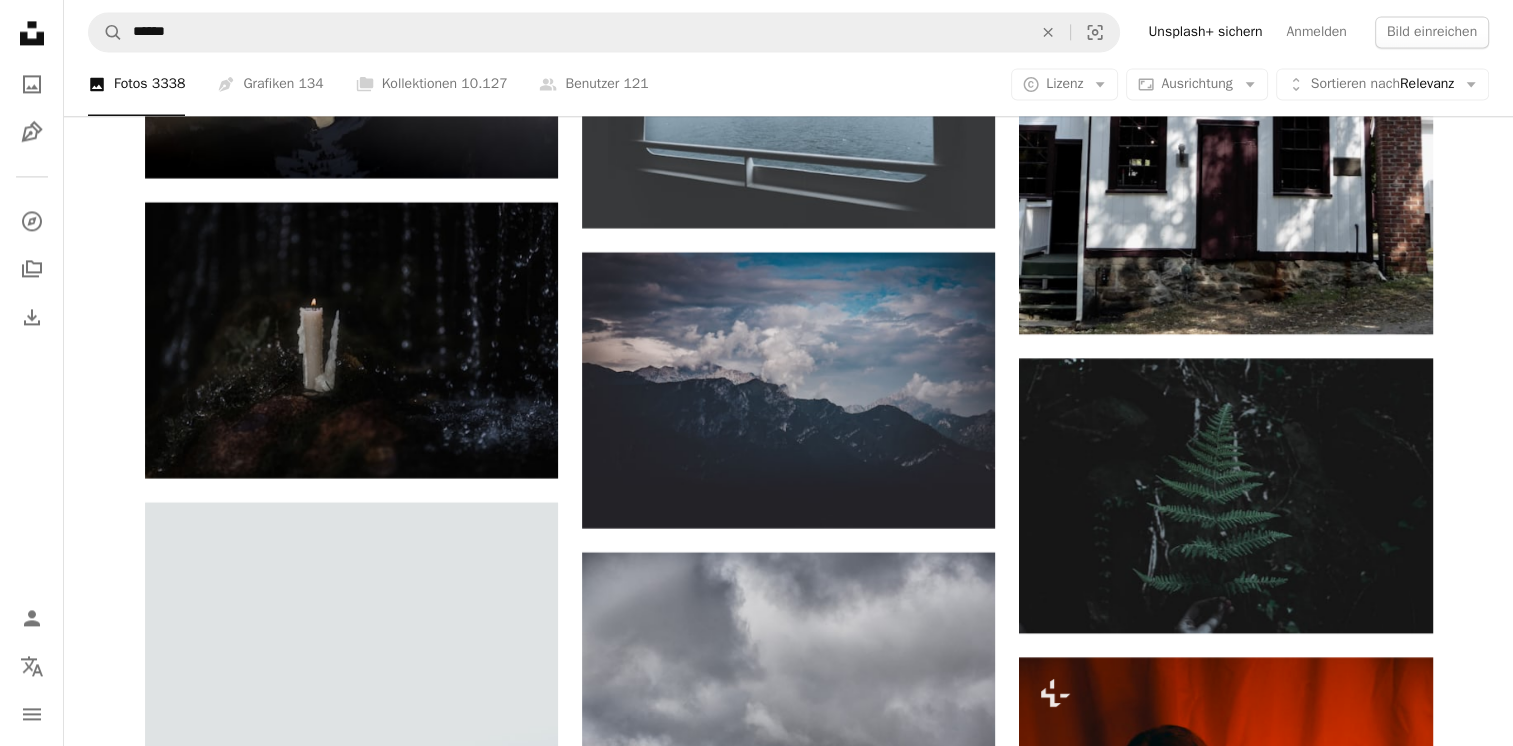 scroll, scrollTop: 12054, scrollLeft: 0, axis: vertical 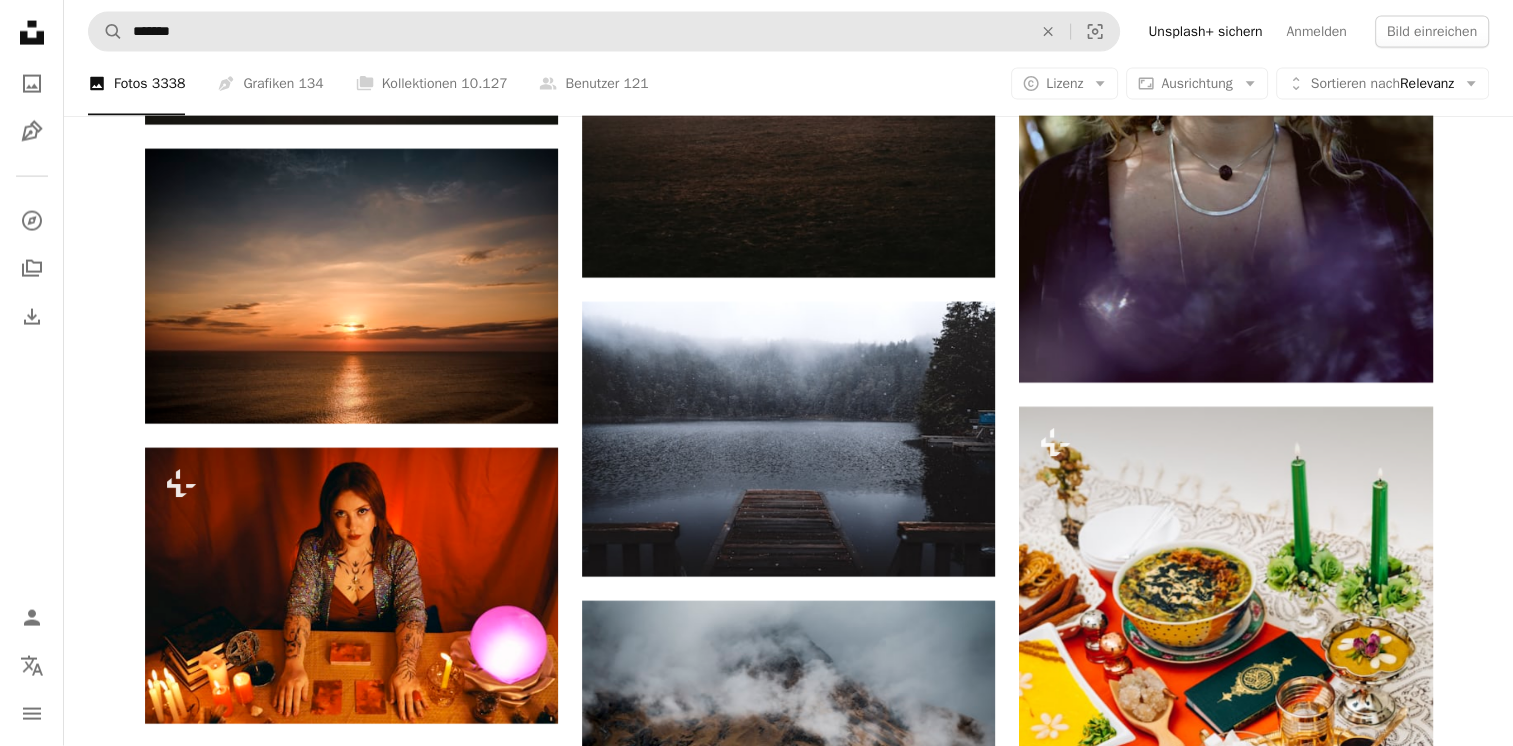 click on "*******" at bounding box center (574, 32) 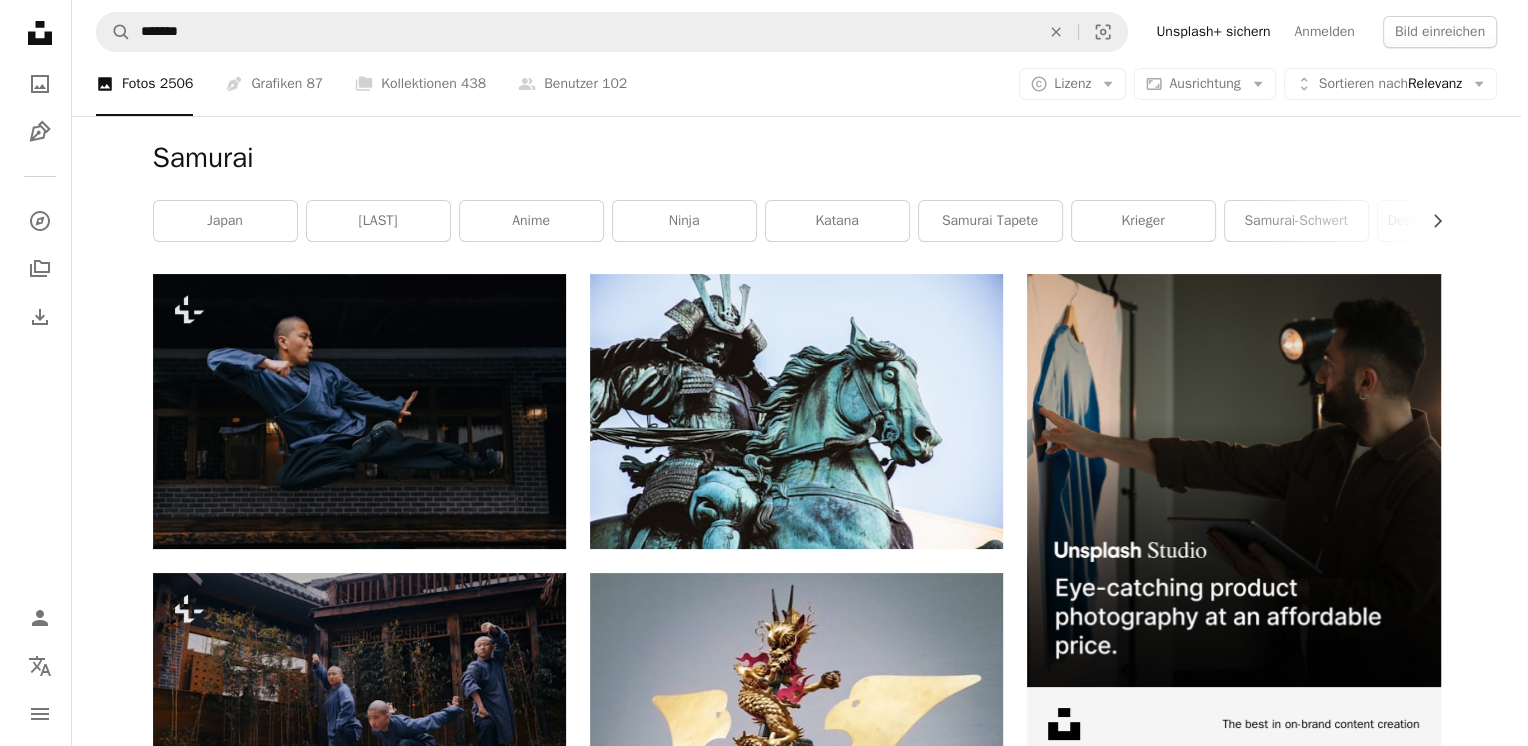 scroll, scrollTop: 200, scrollLeft: 0, axis: vertical 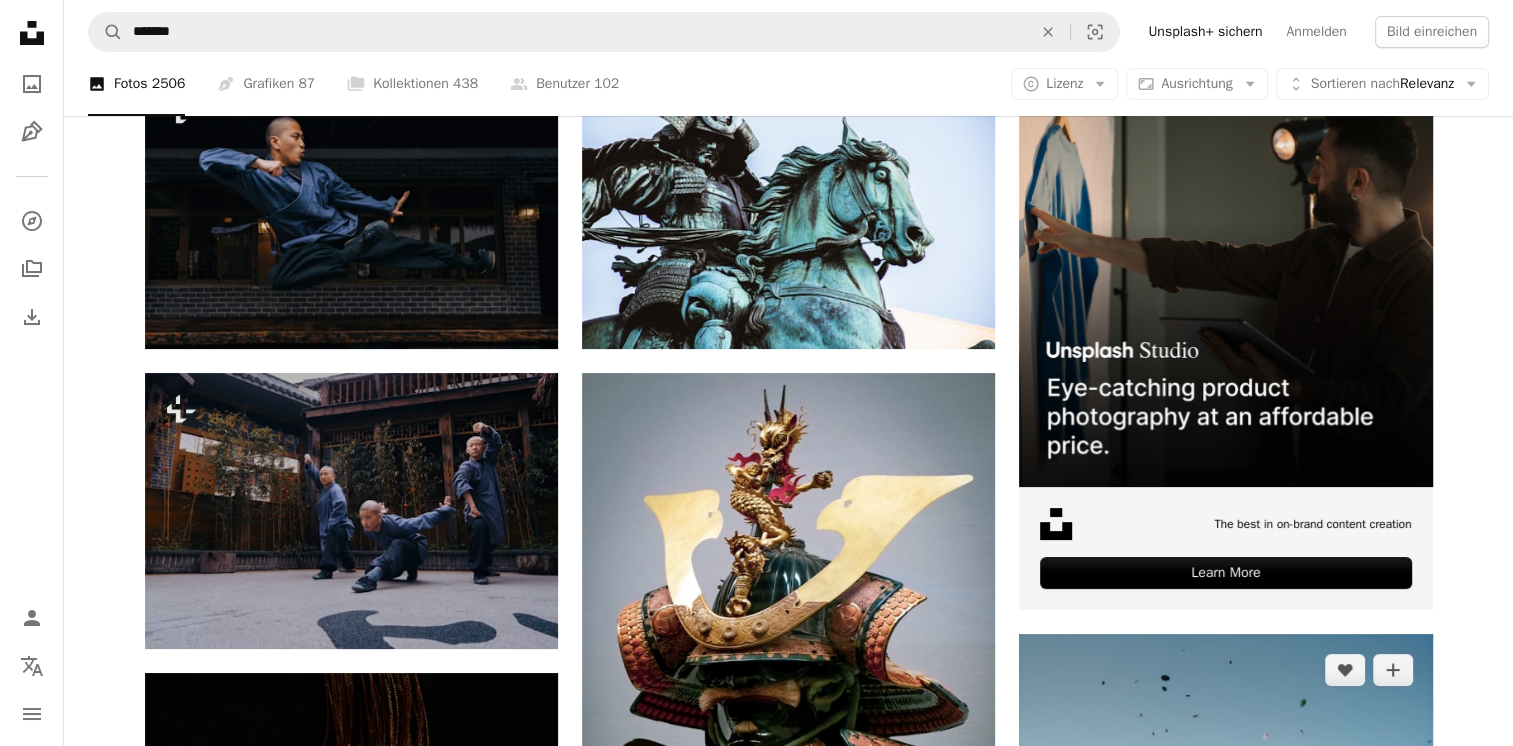 click at bounding box center [1225, 892] 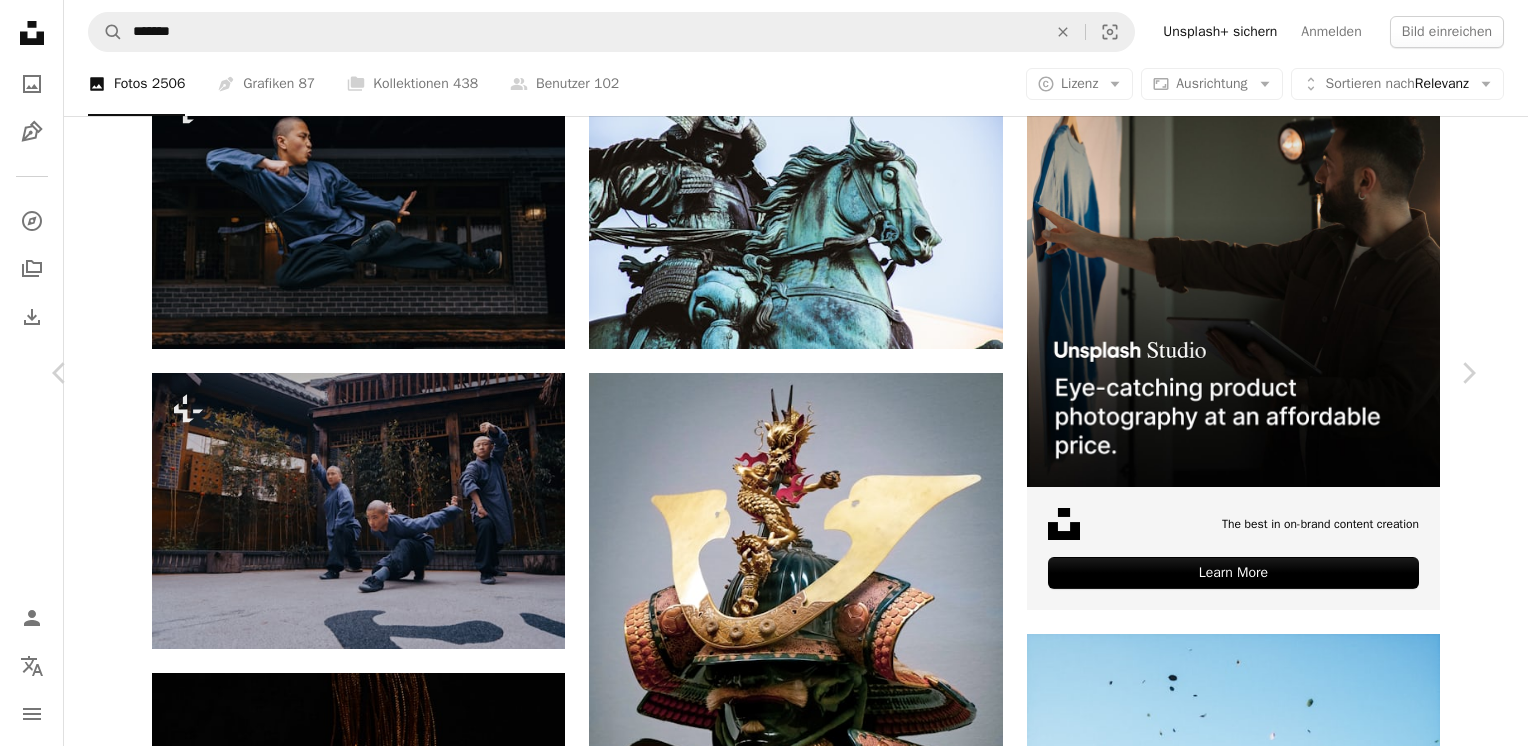 click at bounding box center (757, 4933) 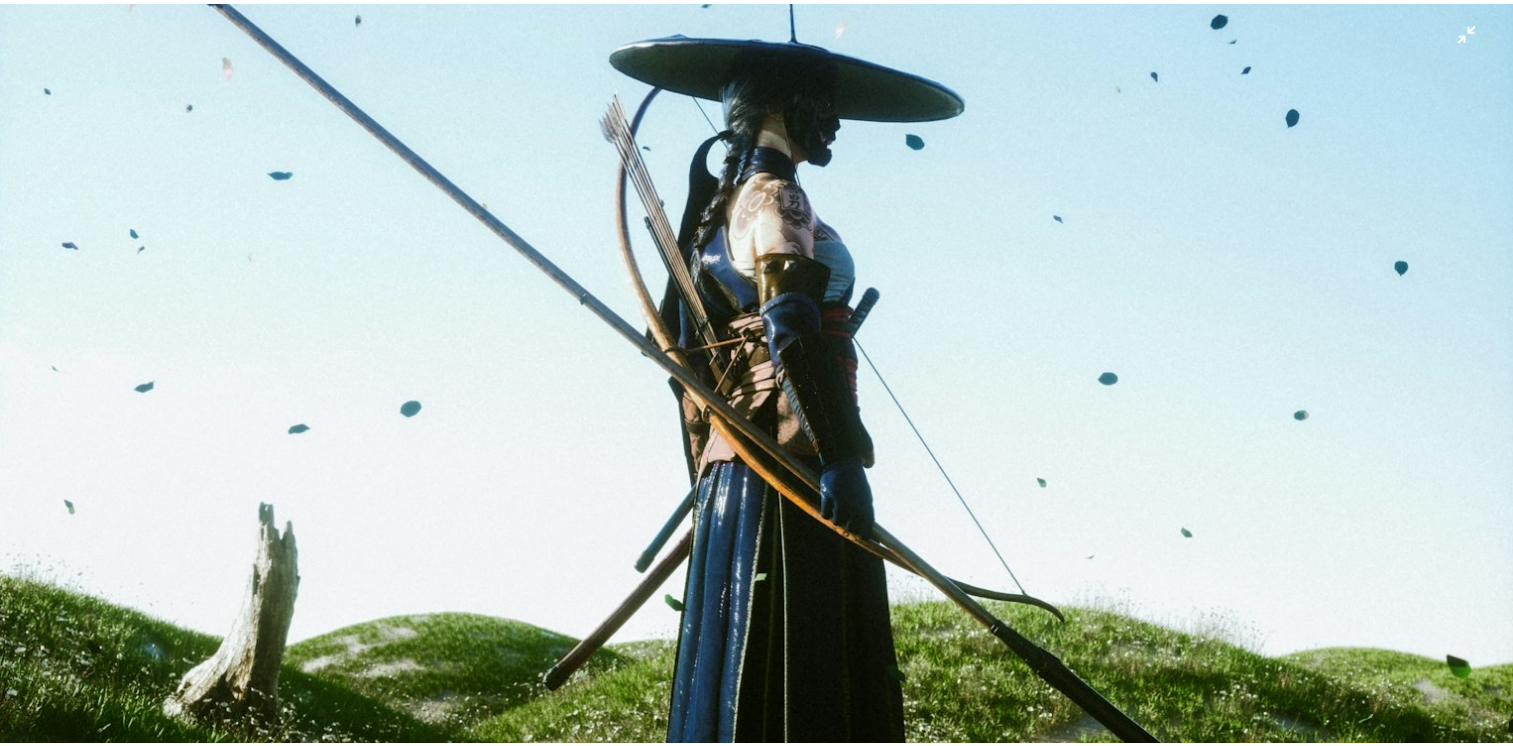 scroll, scrollTop: 525, scrollLeft: 0, axis: vertical 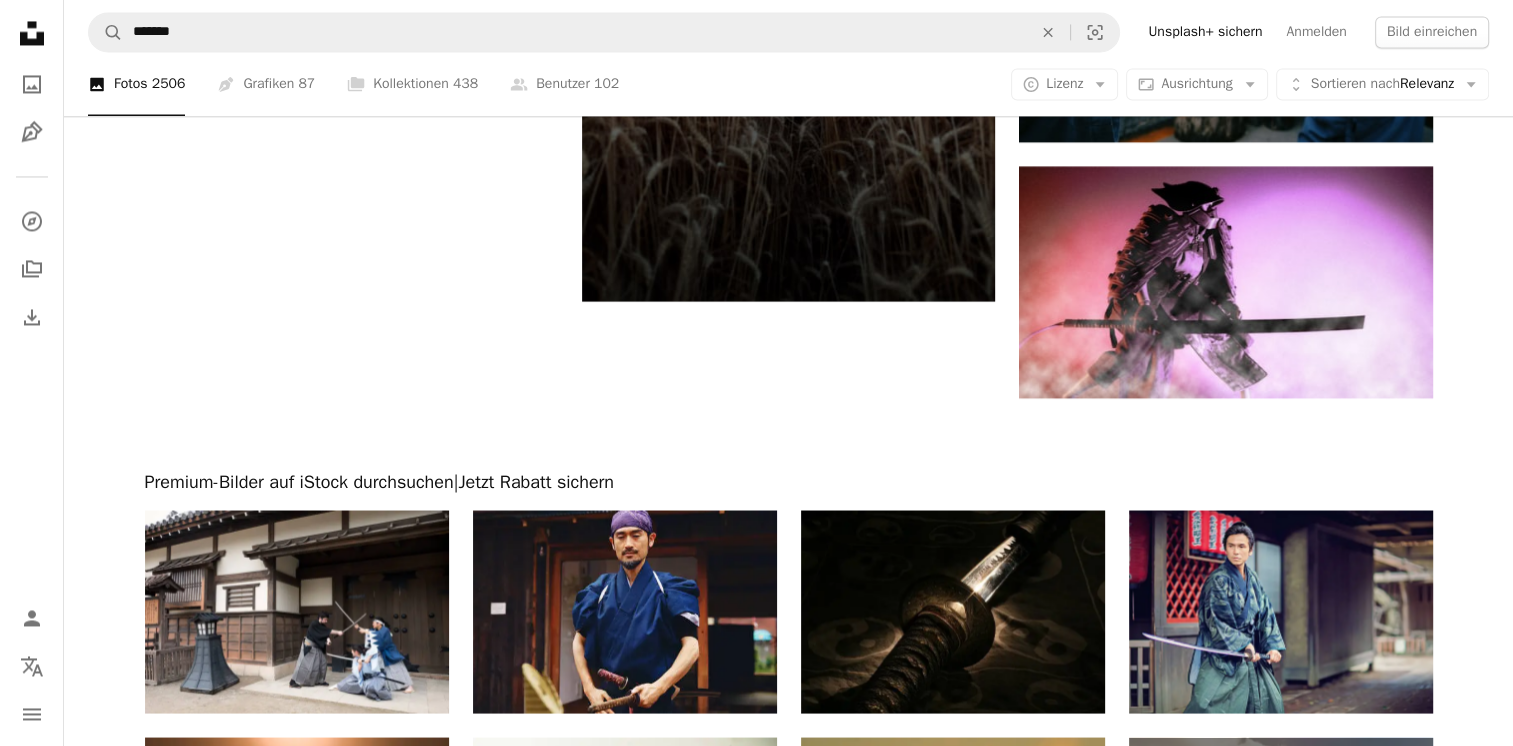 click on "Mehr laden" at bounding box center (789, 1052) 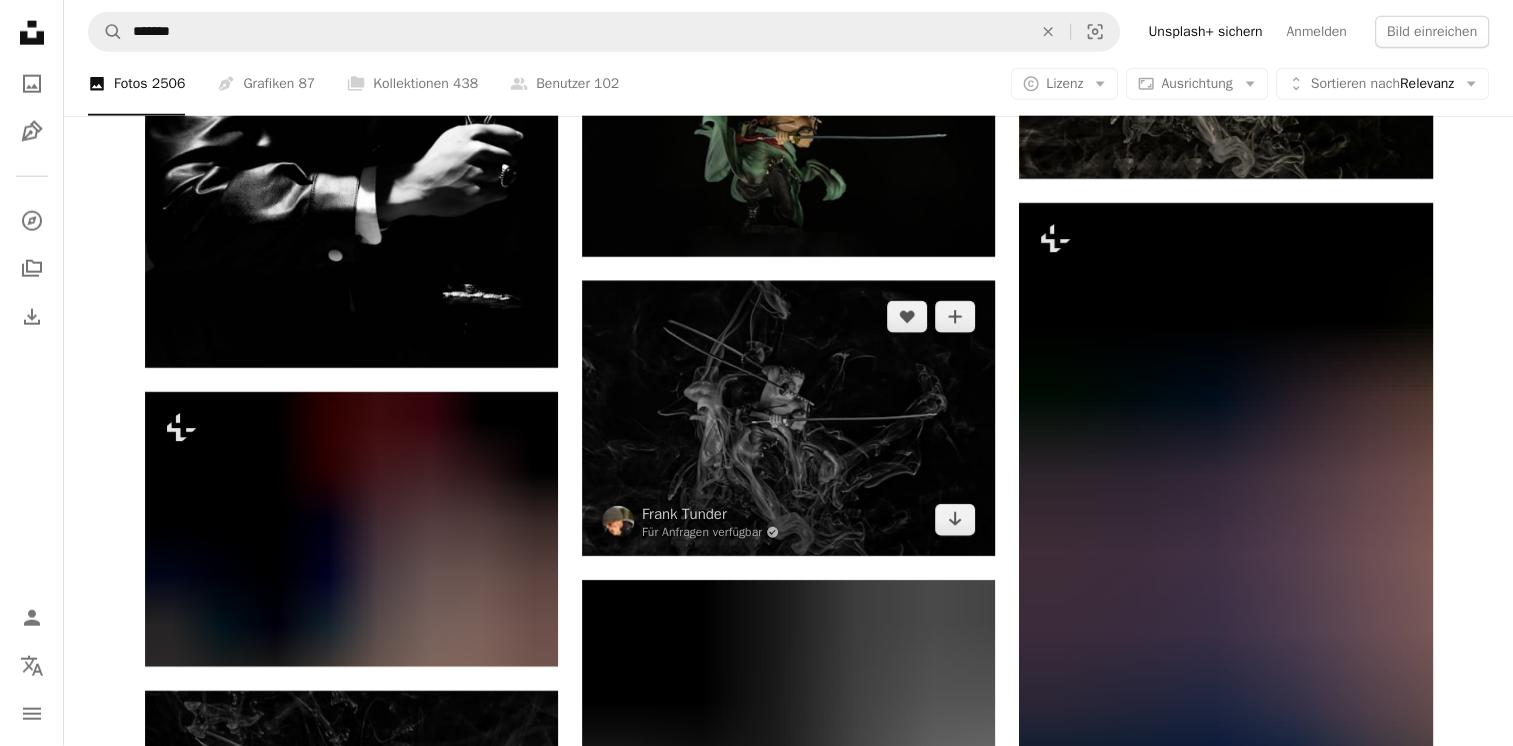 scroll, scrollTop: 27760, scrollLeft: 0, axis: vertical 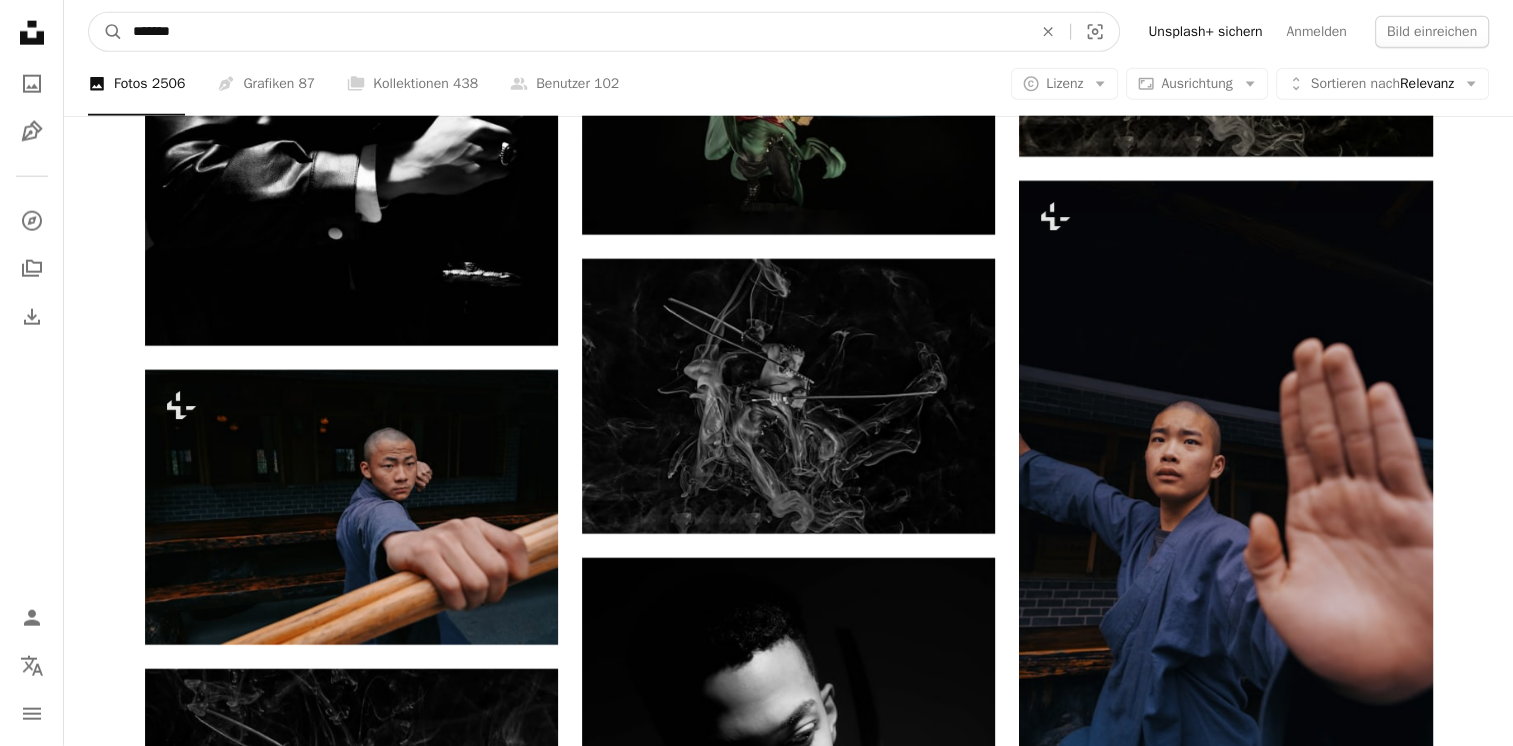 click on "*******" at bounding box center [574, 32] 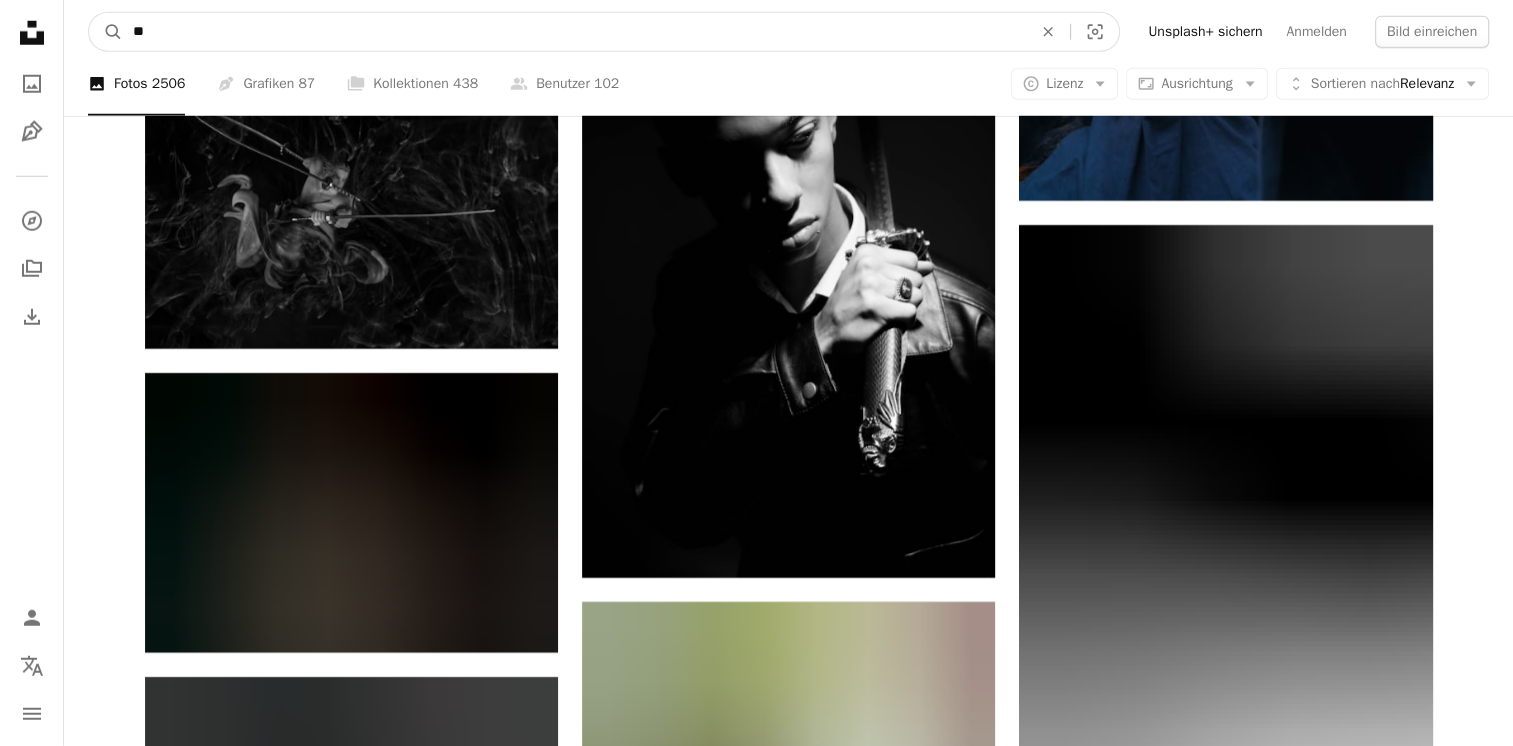 type on "*" 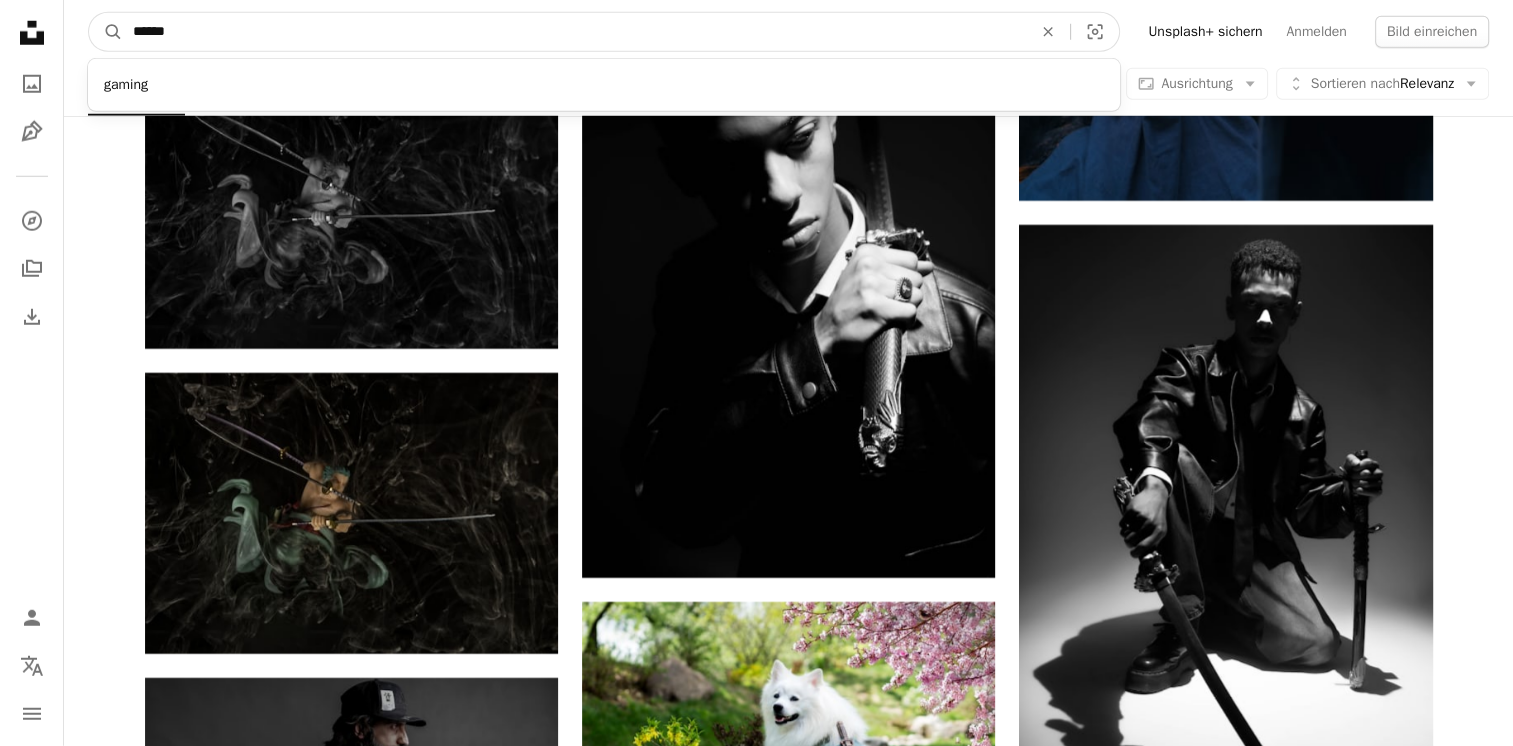 type on "******" 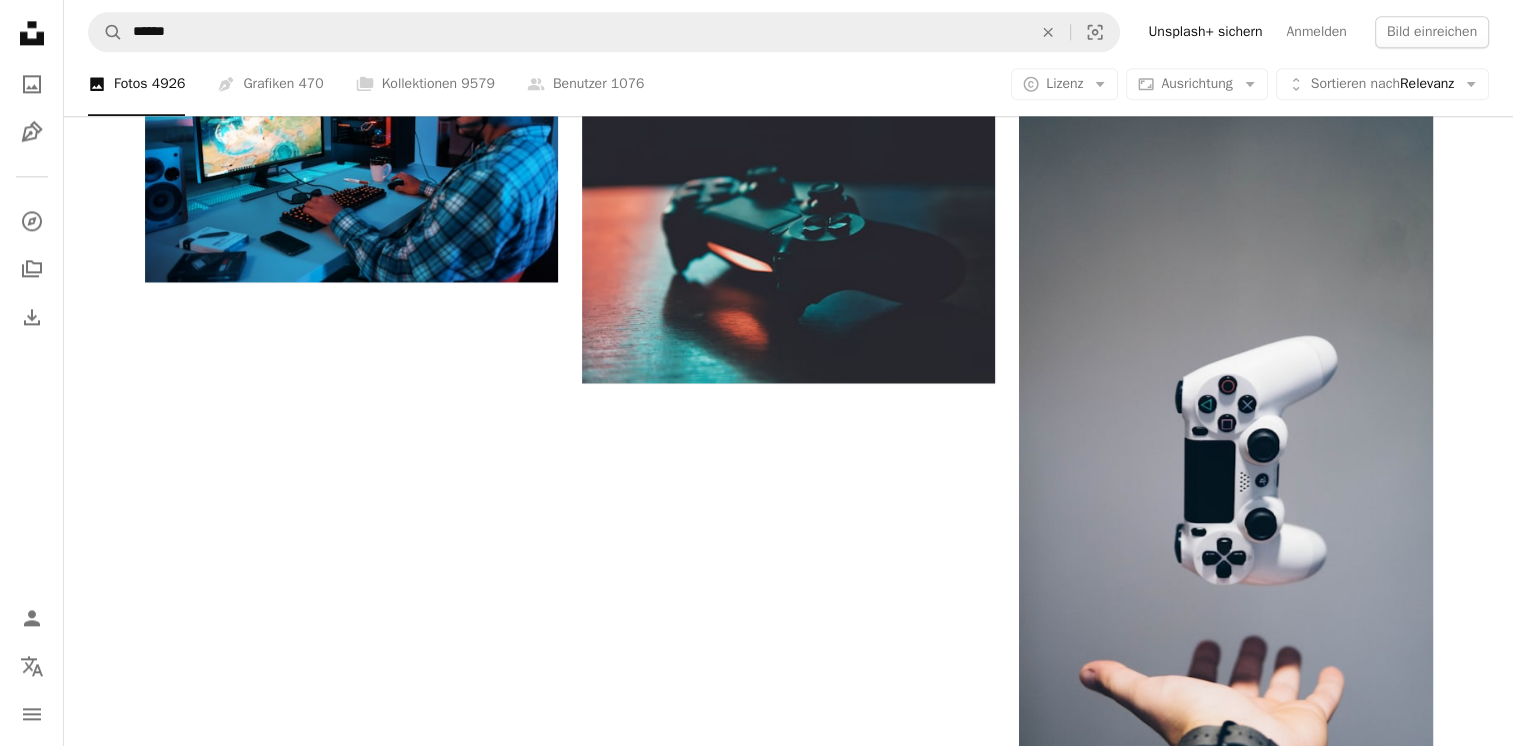 scroll, scrollTop: 2792, scrollLeft: 0, axis: vertical 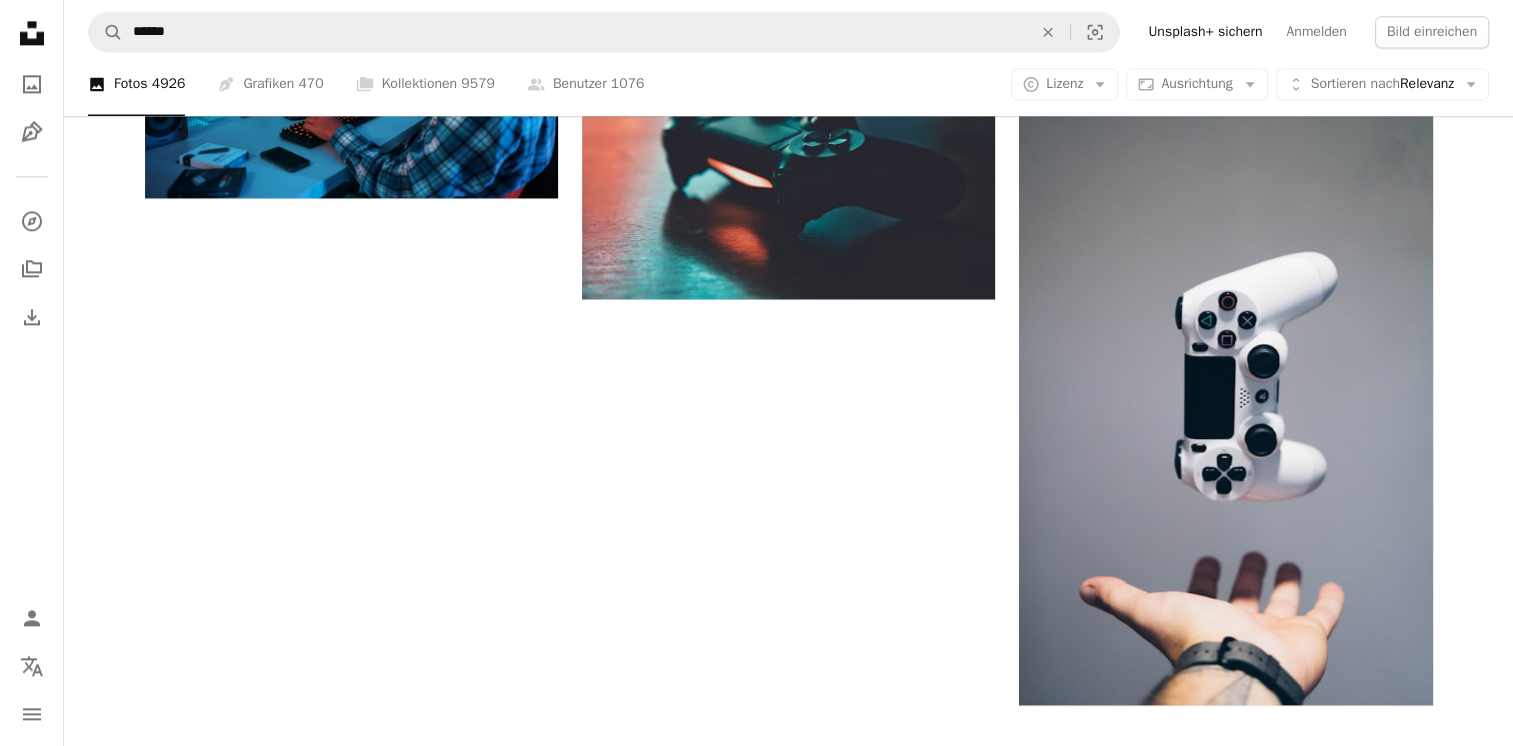 click on "Unsplash logo Gestalten Sie etwas Außergewöhnliches" at bounding box center [788, 1505] 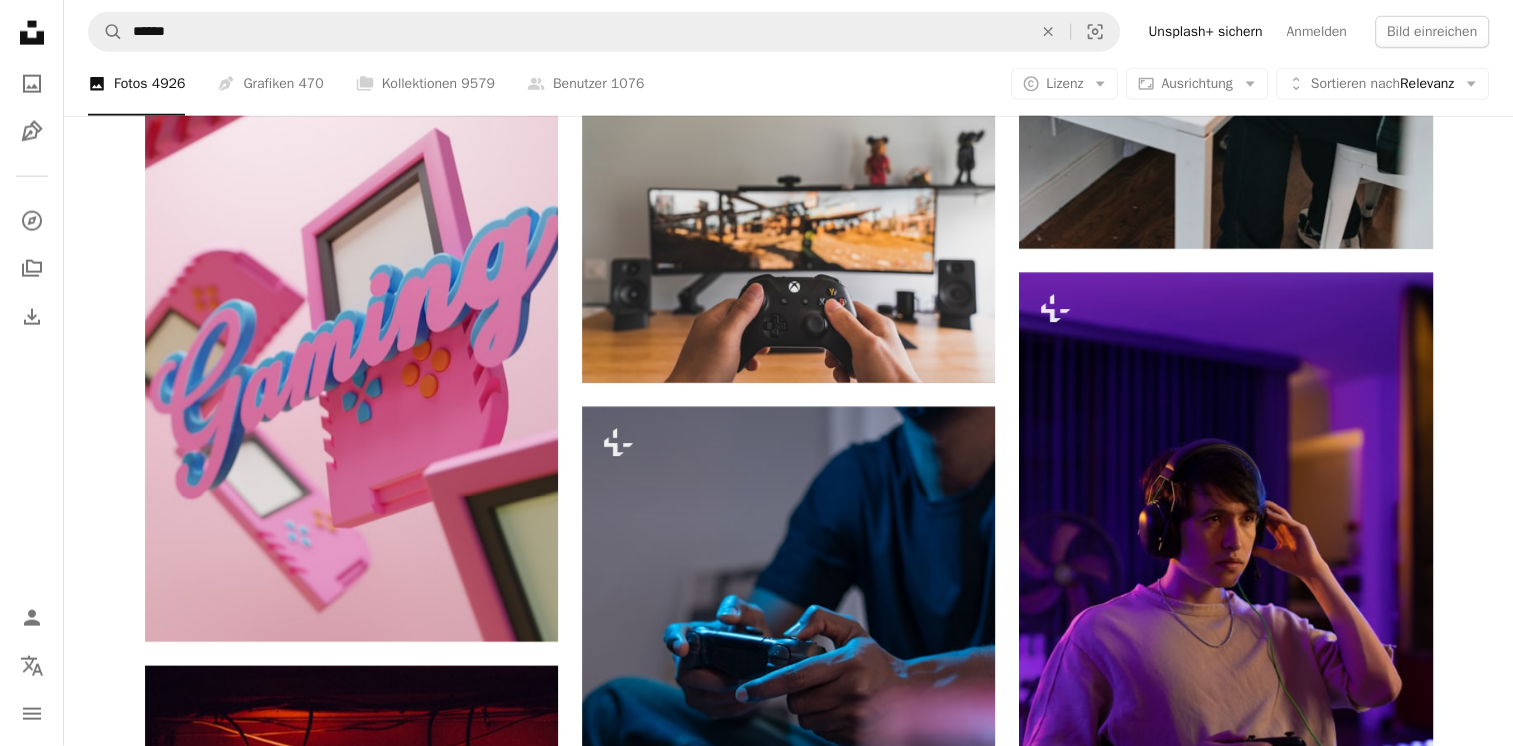 scroll, scrollTop: 6292, scrollLeft: 0, axis: vertical 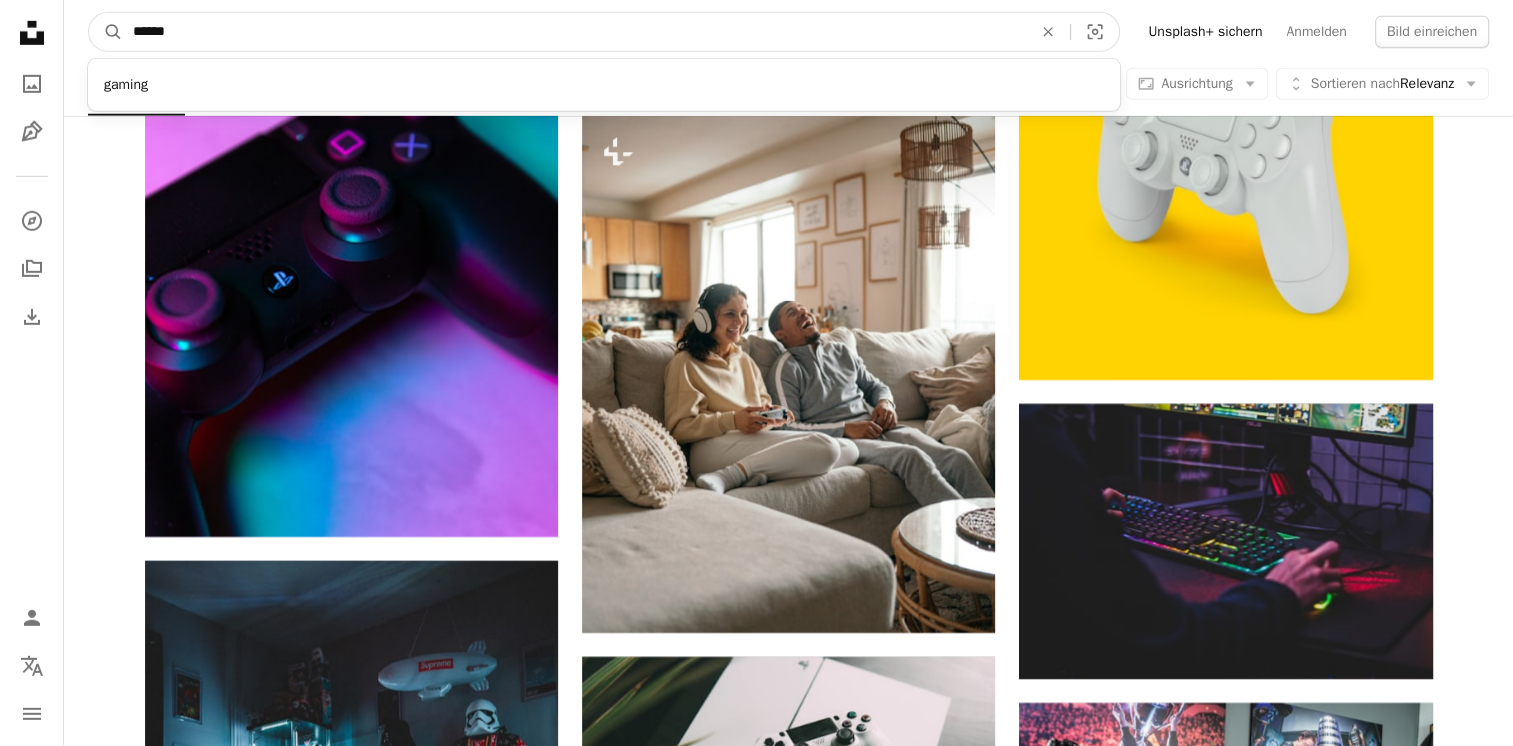 drag, startPoint x: 475, startPoint y: 39, endPoint x: 20, endPoint y: 24, distance: 455.2472 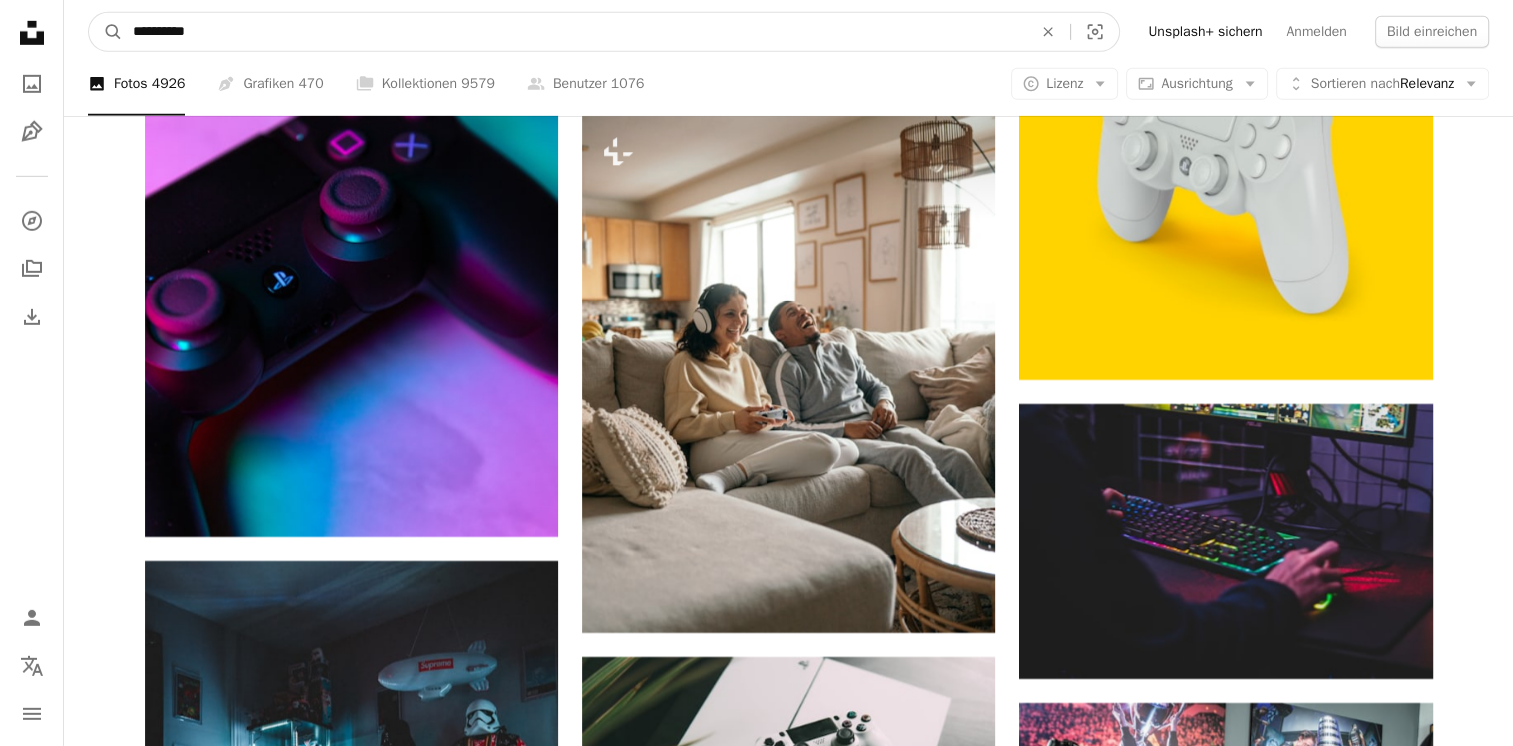 type on "**********" 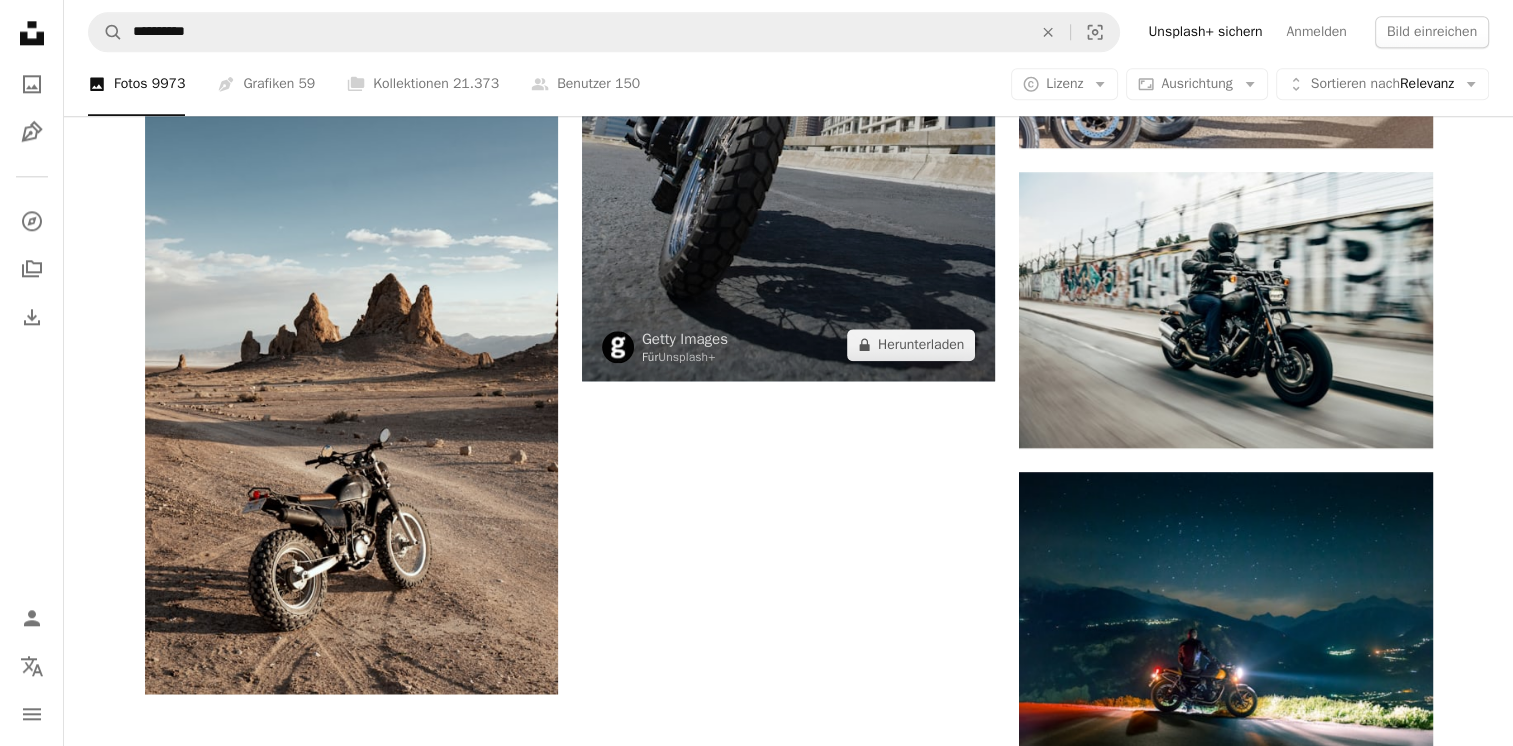 scroll, scrollTop: 2828, scrollLeft: 0, axis: vertical 